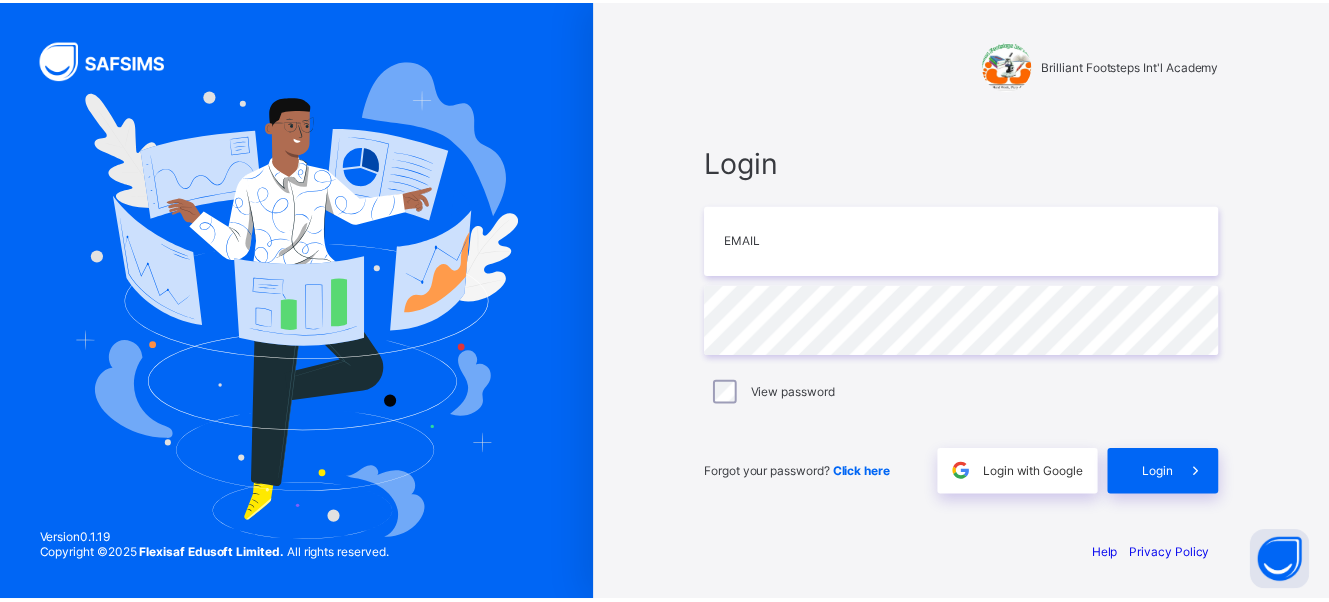 scroll, scrollTop: 0, scrollLeft: 0, axis: both 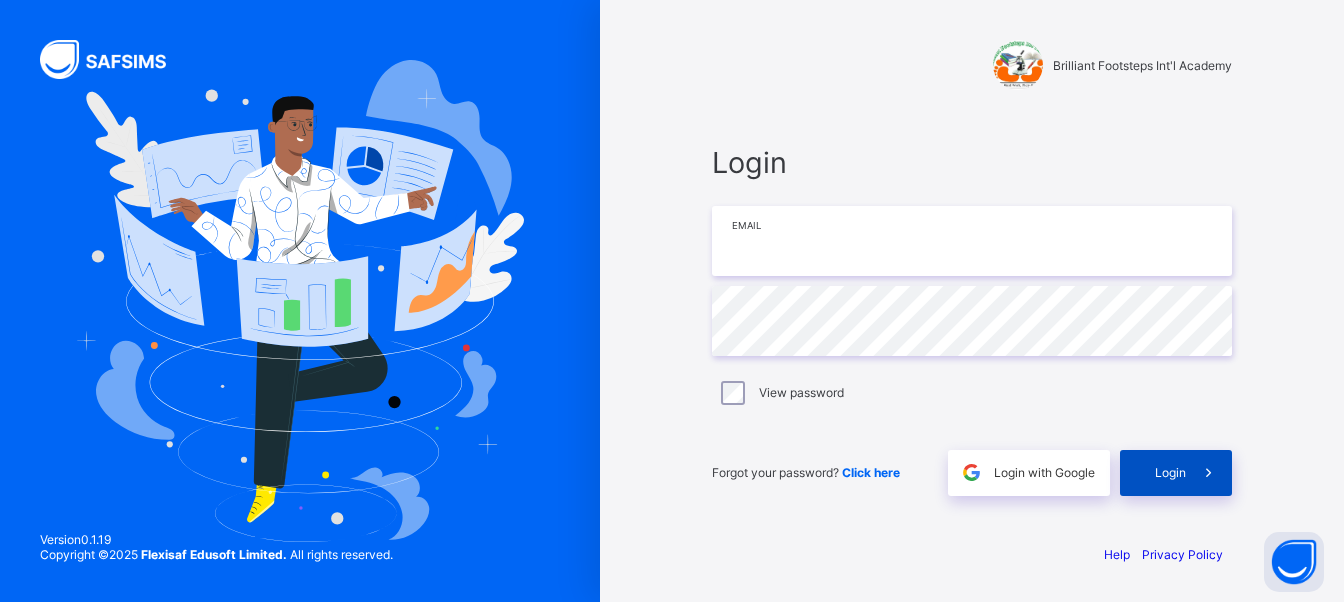 type on "**********" 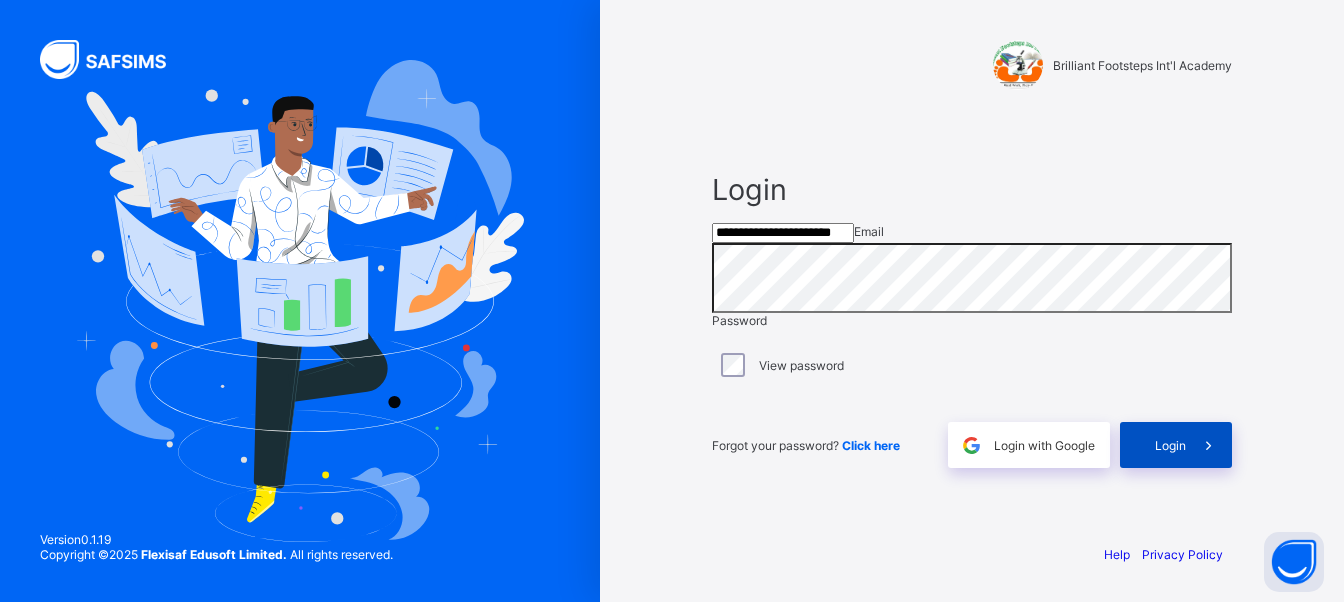 click on "Login" at bounding box center [1170, 445] 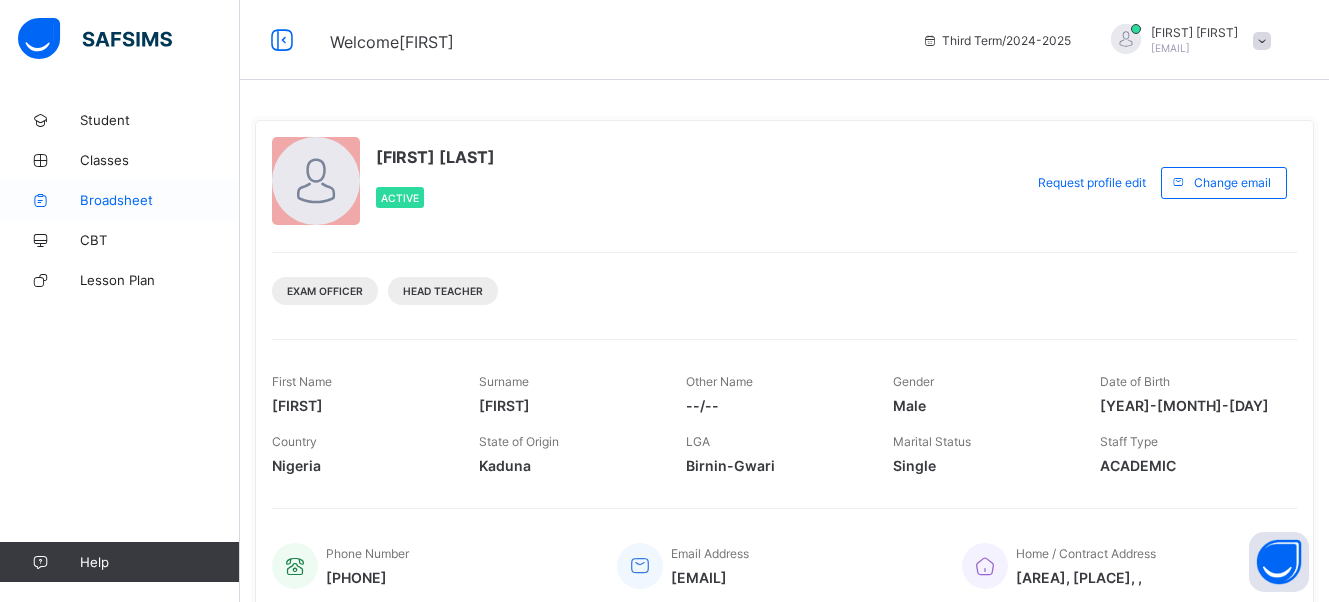 click on "Broadsheet" at bounding box center (160, 200) 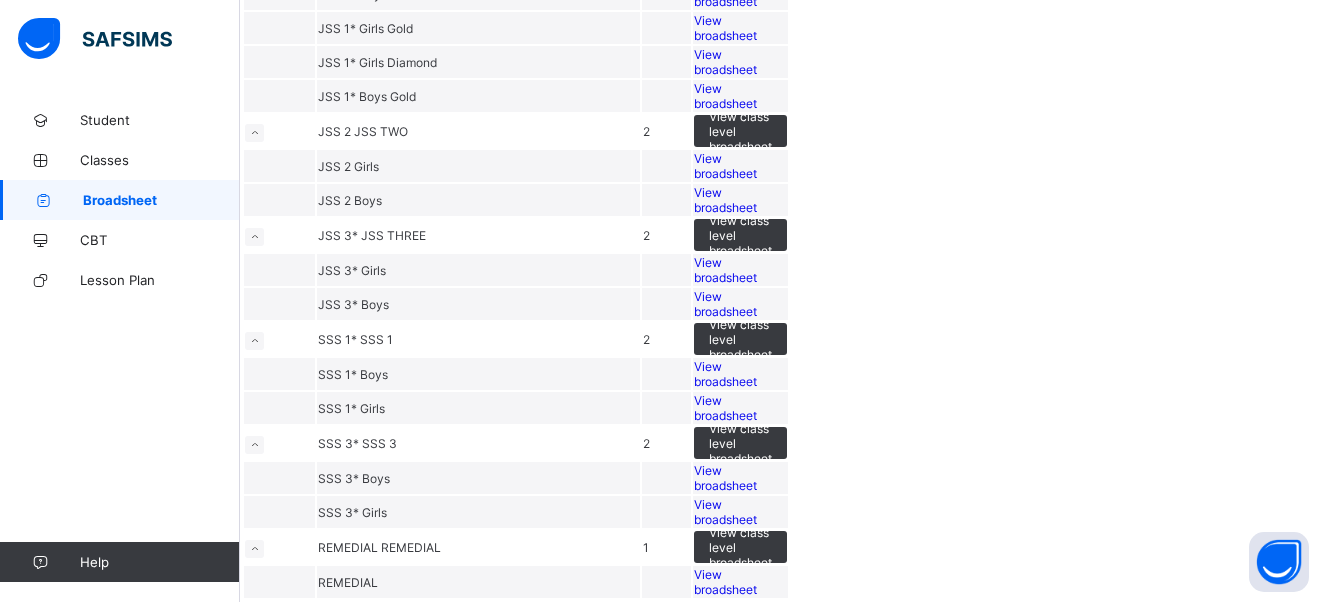 scroll, scrollTop: 8000, scrollLeft: 0, axis: vertical 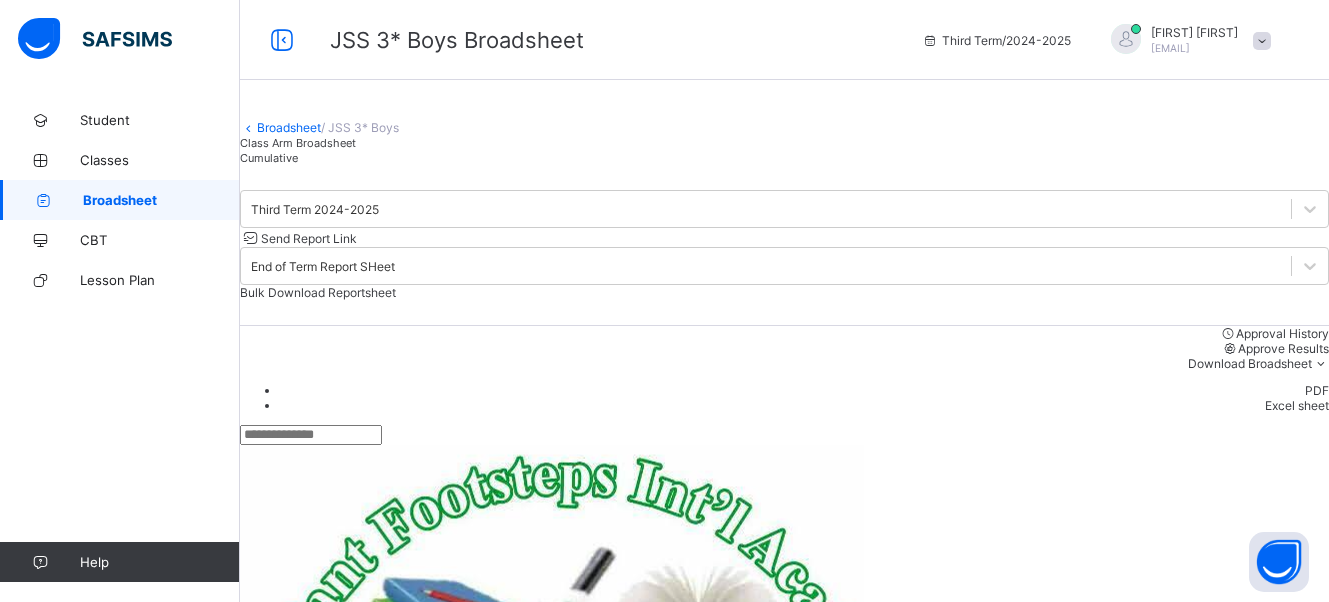 click on "Cumulative" at bounding box center (269, 158) 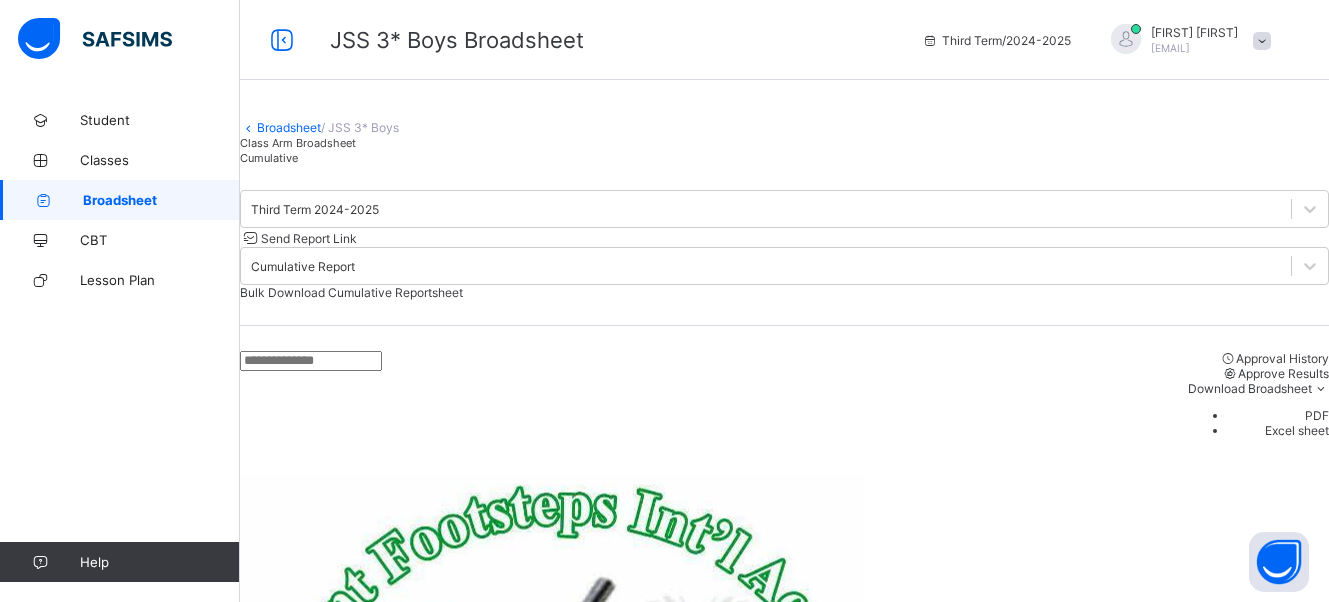 click on "Bulk Download Cumulative Reportsheet" at bounding box center (351, 292) 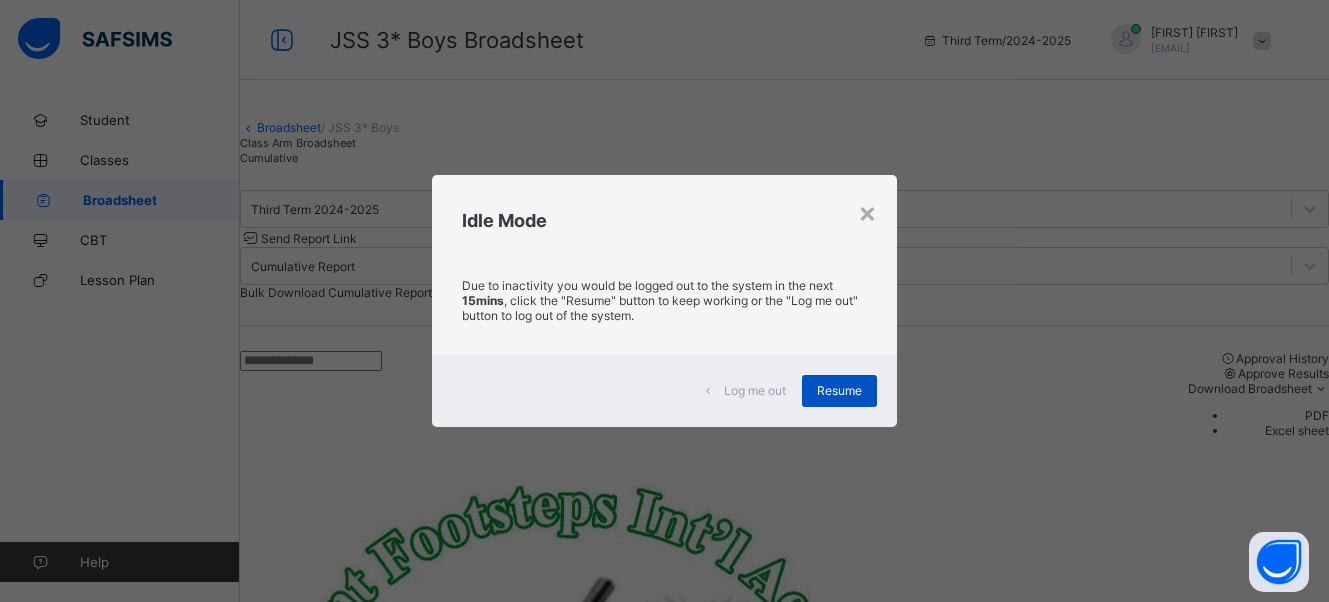 click on "Resume" at bounding box center (839, 391) 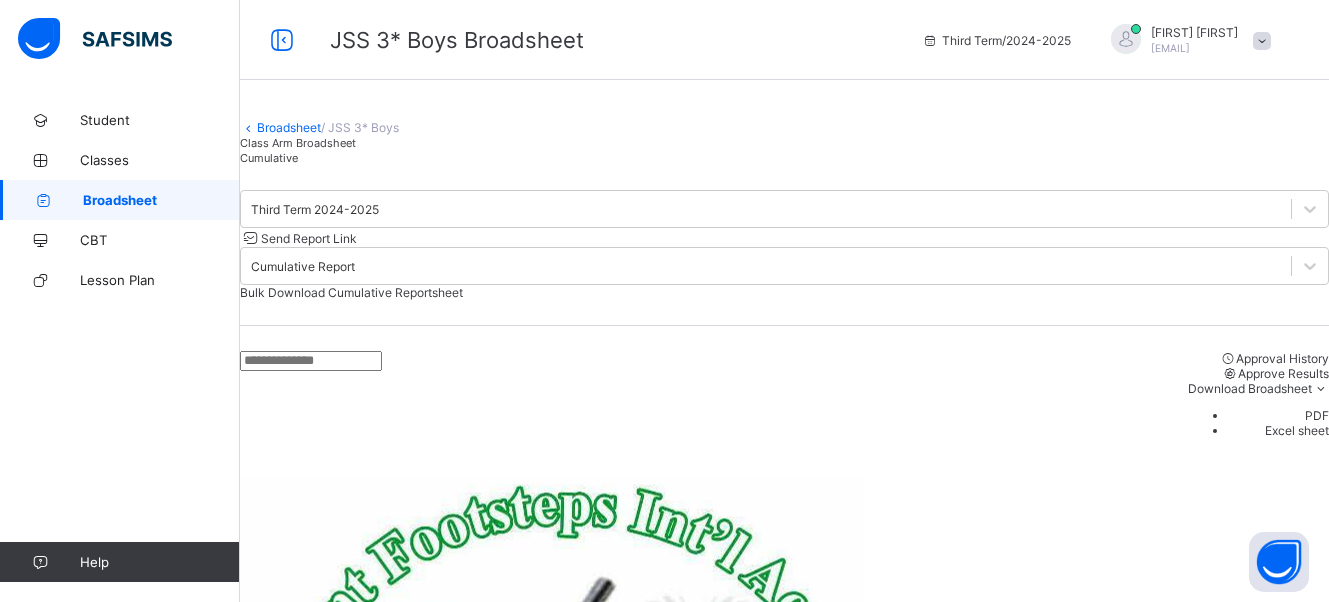 click on "Broadsheet" at bounding box center [289, 127] 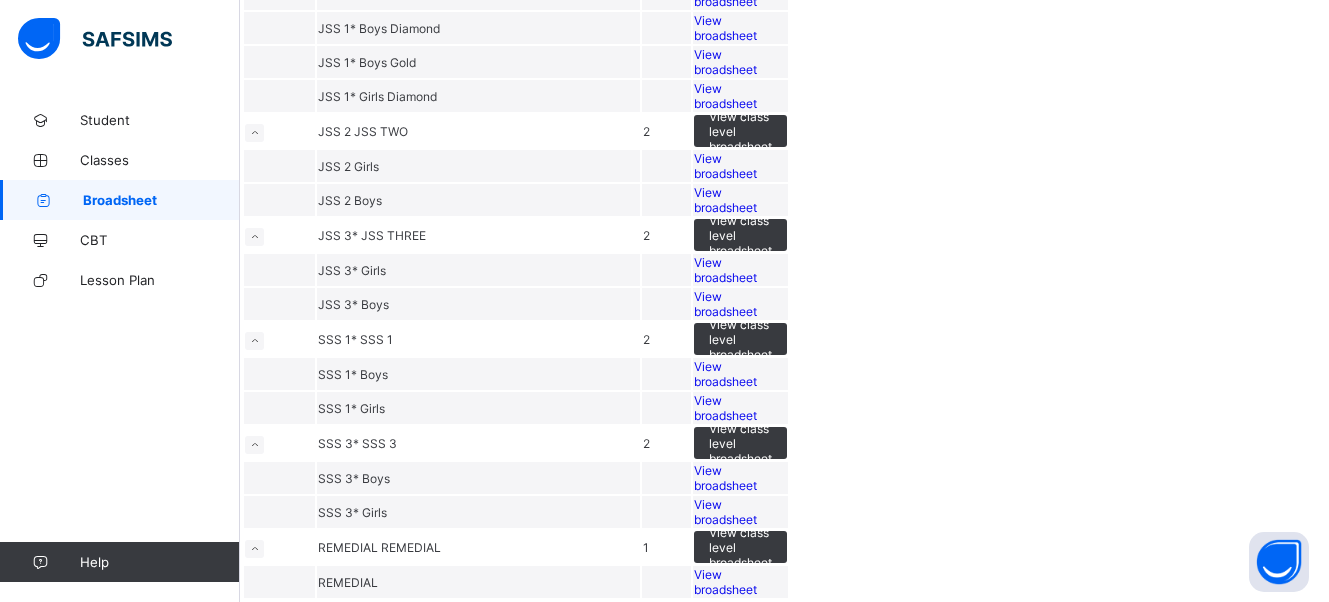 scroll, scrollTop: 8374, scrollLeft: 0, axis: vertical 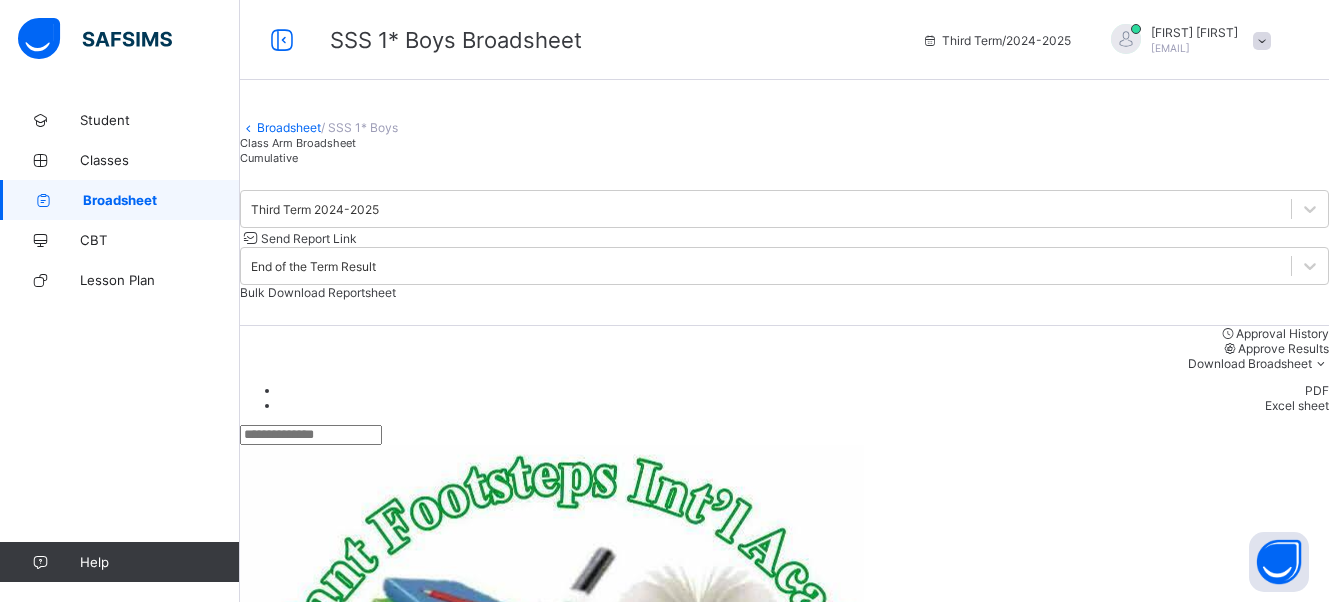 click on "Cumulative" at bounding box center [269, 158] 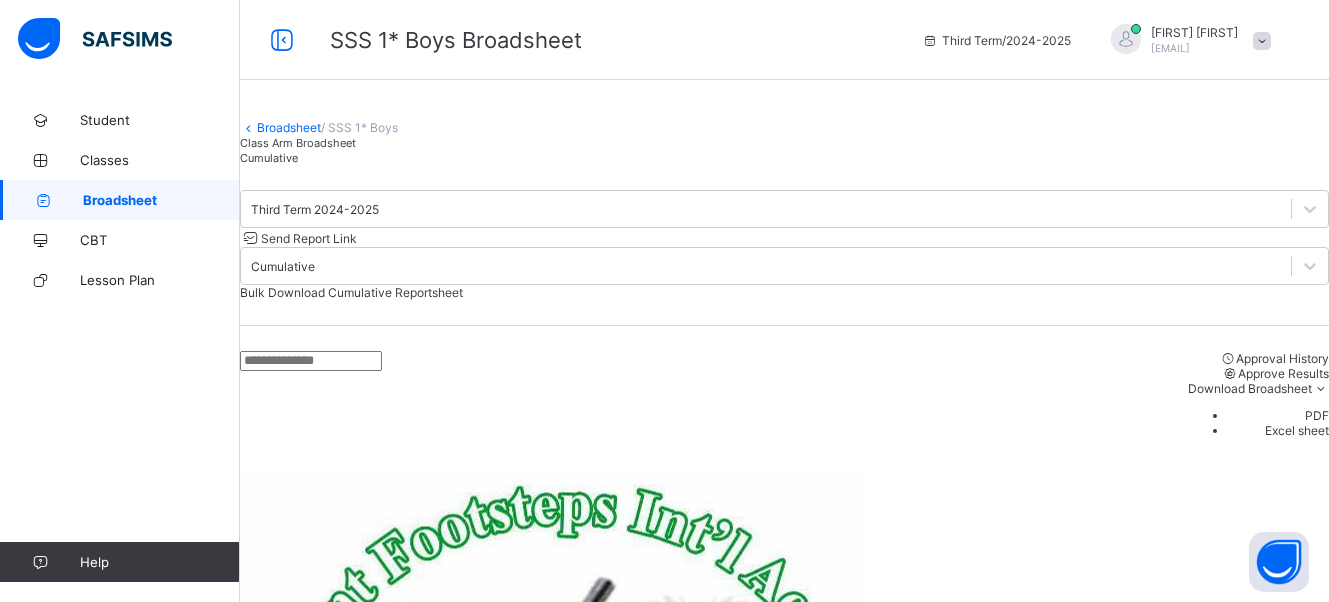 click on "Bulk Download Cumulative Reportsheet" at bounding box center [351, 292] 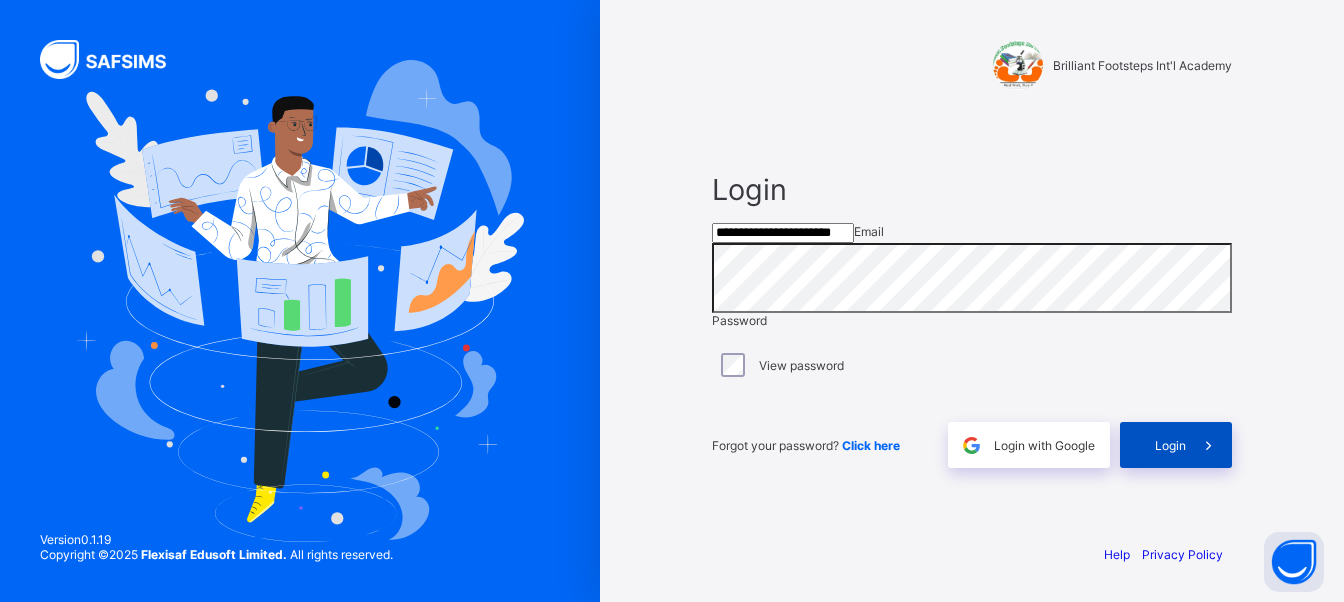 click on "Login" at bounding box center [1170, 445] 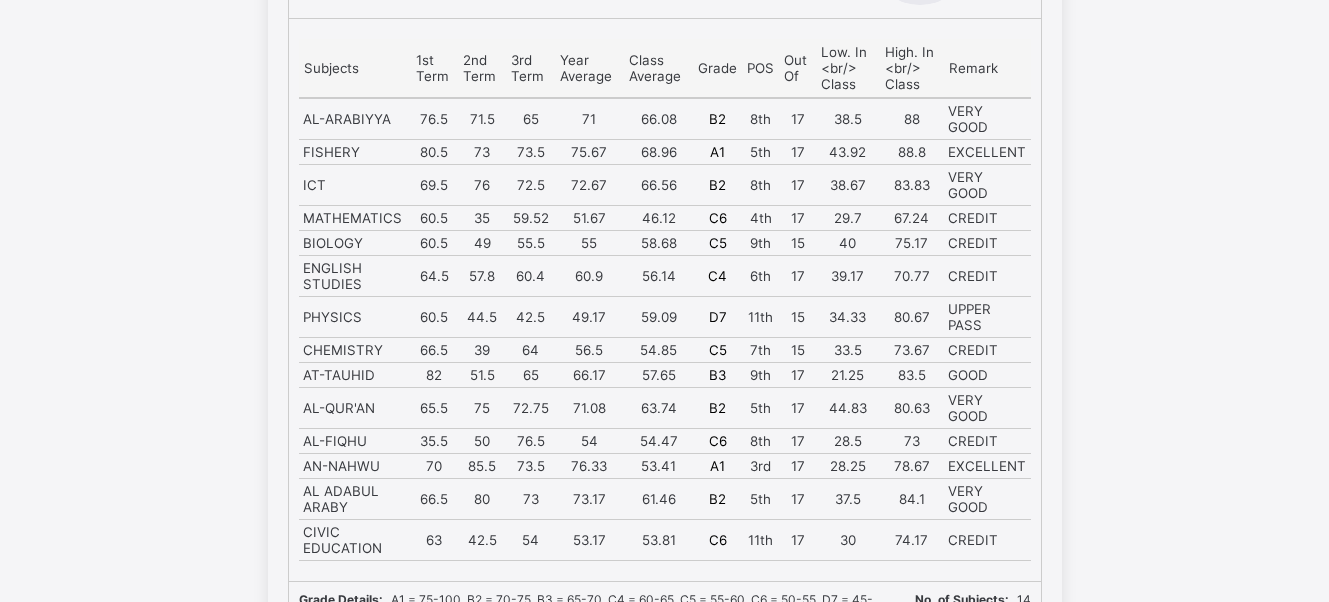 scroll, scrollTop: 9700, scrollLeft: 0, axis: vertical 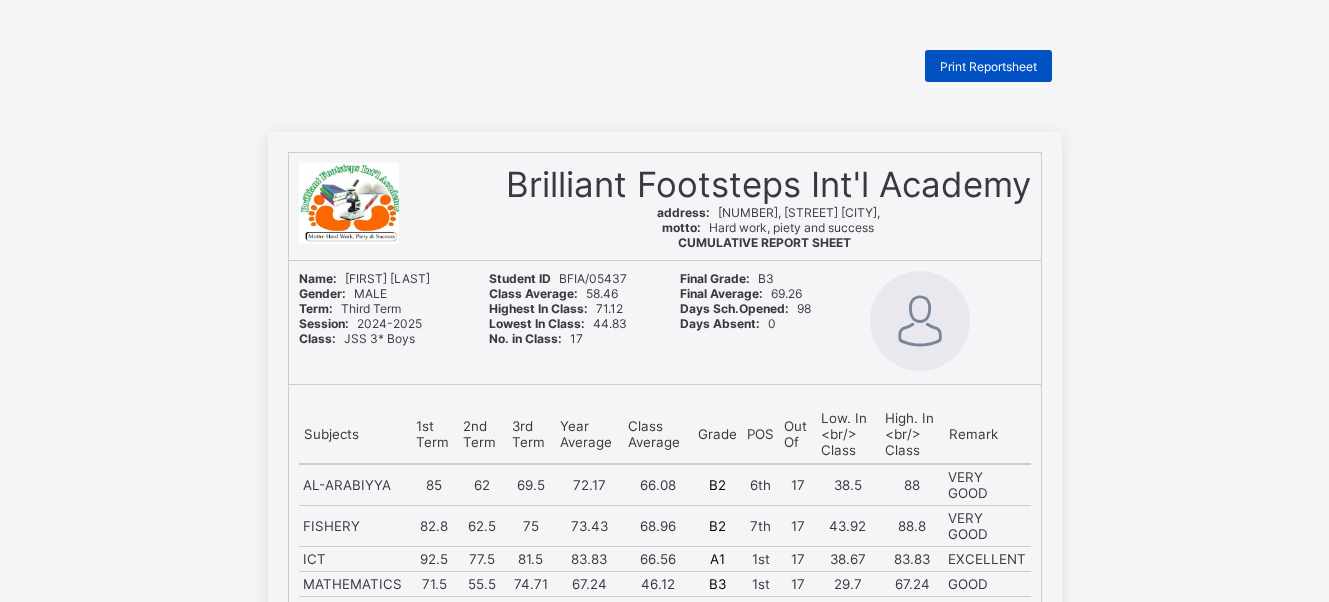 click on "Print Reportsheet" at bounding box center (988, 66) 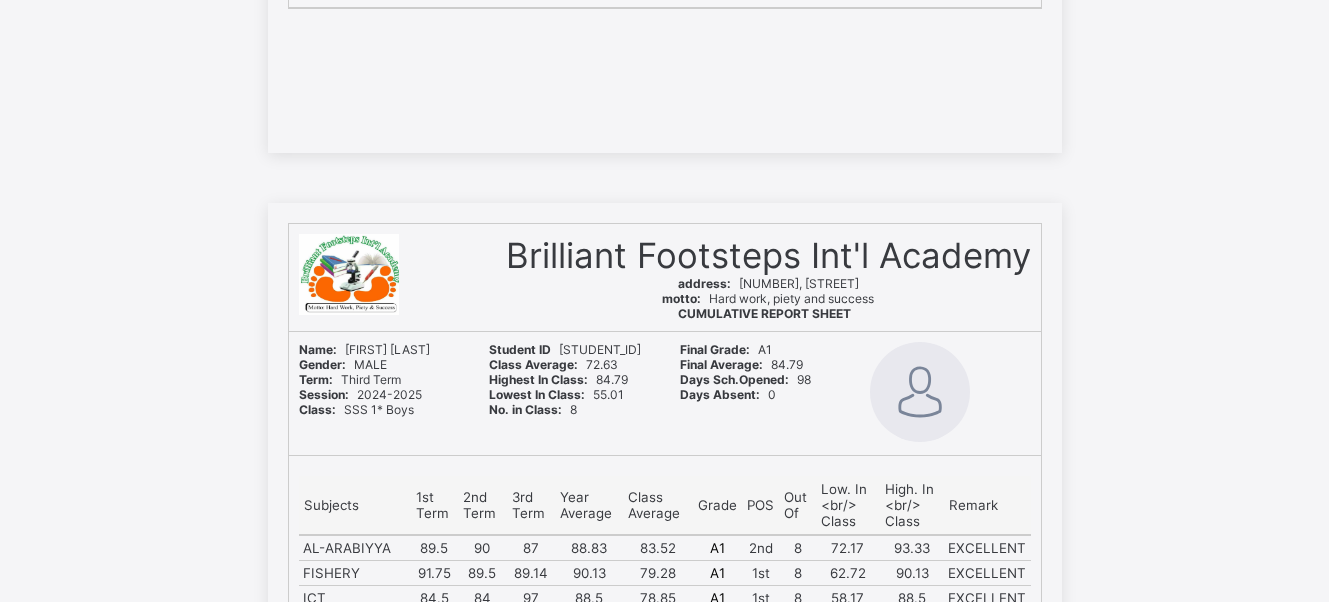 scroll, scrollTop: 3500, scrollLeft: 0, axis: vertical 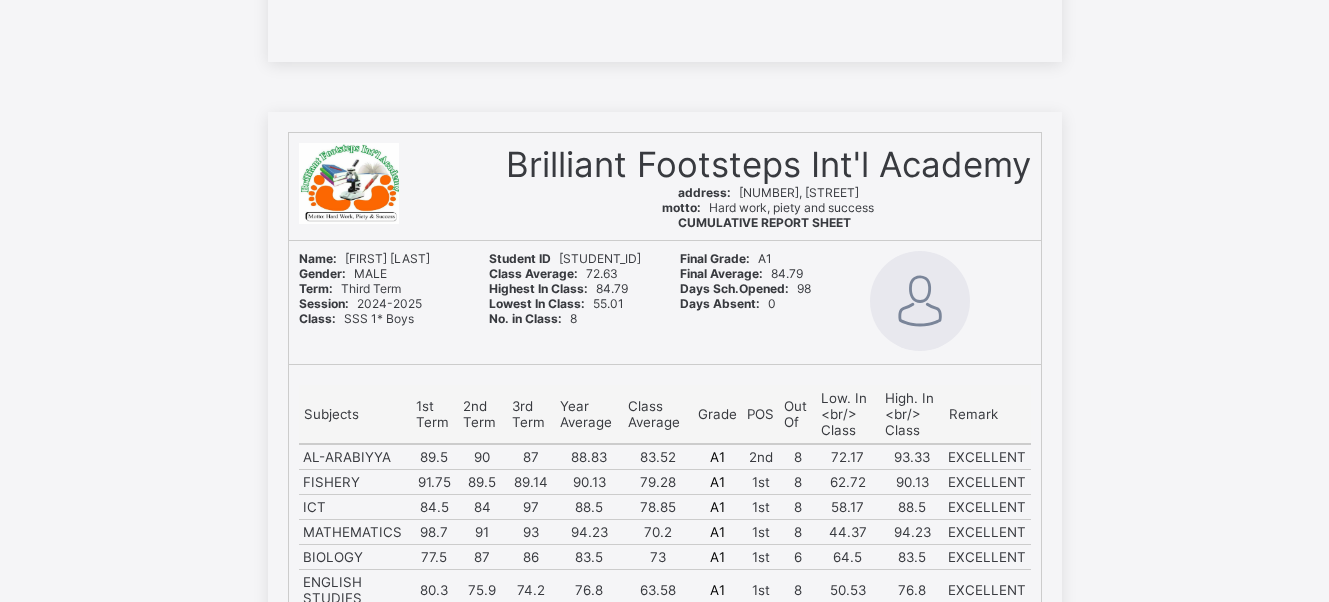 click on "CUMULATIVE REPORT SHEET" at bounding box center (768, 222) 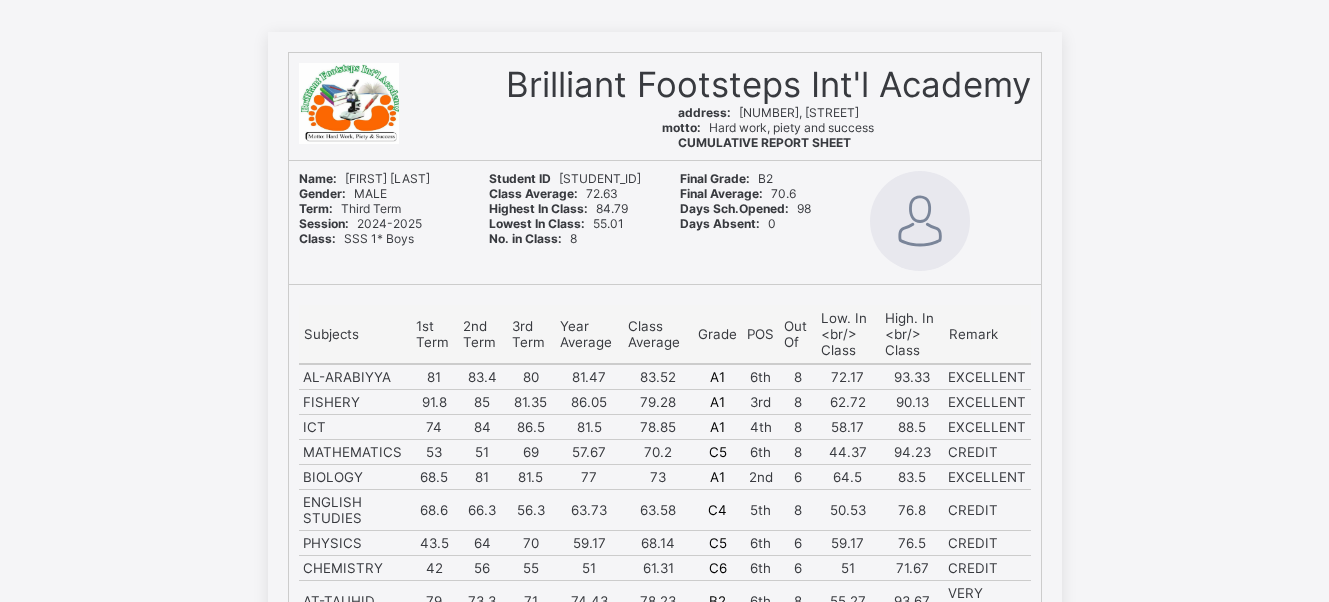 scroll, scrollTop: 0, scrollLeft: 0, axis: both 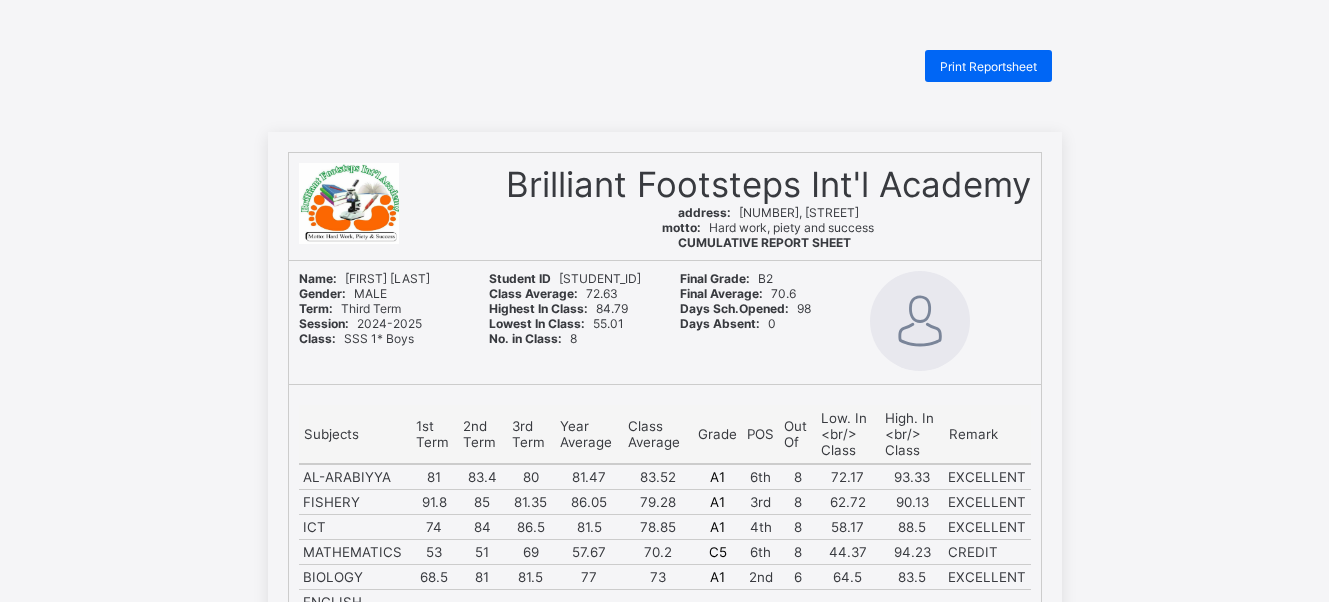 click on "Print Reportsheet Brilliant Footsteps Int'l Academy address:  16, Western Bypass Sokoto,  motto: Hard work, piety and success CUMULATIVE REPORT SHEET   Name: Abdurraheem Bilbis Lawal Gender: MALE Term: Third Term Session: 2024-2025 Class: SSS 1* Boys Student ID BFIA/000356 Class Average: 72.63 Highest In Class: 84.79 Lowest In Class: 55.01 No. in Class: 8 Final Grade: B2 Final Average: 70.6 Days Sch.Opened: 98 Days Absent: 0 Subjects 1st Term 2nd Term 3rd Term Year Average Class Average Grade POS Out Of Low. In <br/> Class High. In <br/> Class Remark AL-ARABIYYA 81 83.4 80 81.47 83.52 A1 6th 8 72.17 93.33 EXCELLENT FISHERY 91.8 85 81.35 86.05 79.28 A1 3rd 8 62.72 90.13 EXCELLENT ICT 74 84 86.5 81.5 78.85 A1 4th 8 58.17 88.5 EXCELLENT MATHEMATICS 53 51 69 57.67 70.2 C5 6th 8 44.37 94.23 CREDIT BIOLOGY 68.5 81 81.5 77 73 A1 2nd 6 64.5 83.5 EXCELLENT ENGLISH STUDIES 68.6 66.3 56.3 63.73 63.58 C4 5th 8 50.53 76.8 CREDIT PHYSICS  43.5 64 70 59.17 68.14 C5 6th 6 59.17 76.5 CREDIT CHEMISTRY 42 56 55 51 61.31 C6 6th" at bounding box center (664, 4706) 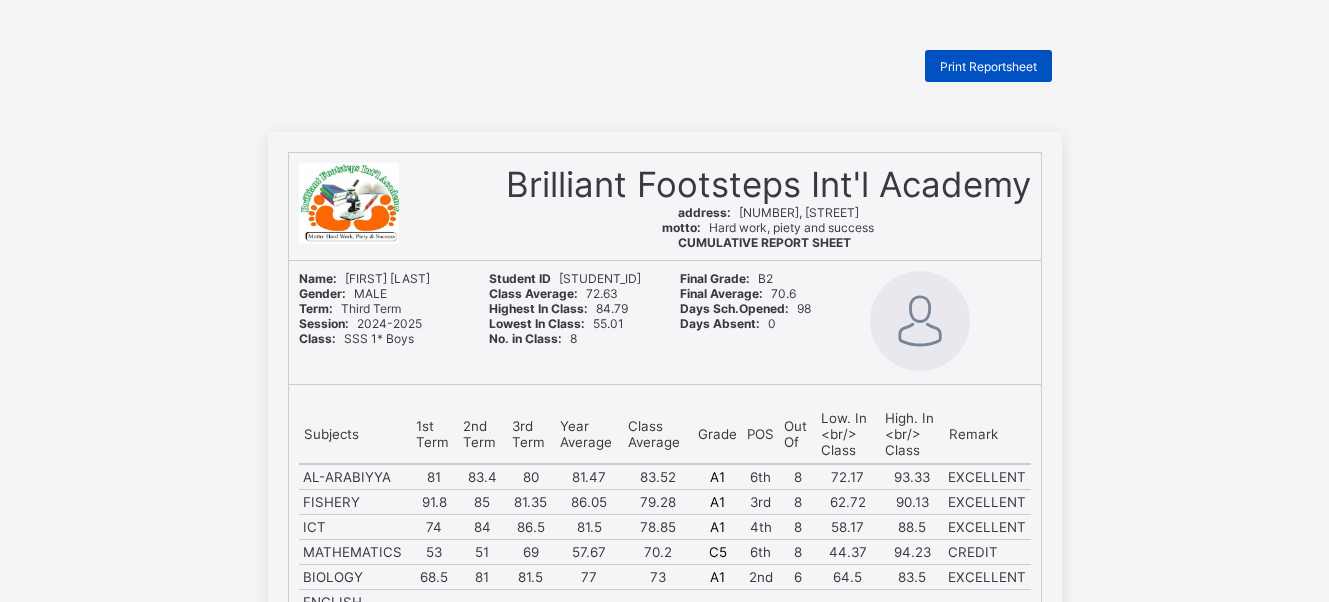 click on "Print Reportsheet" at bounding box center [988, 66] 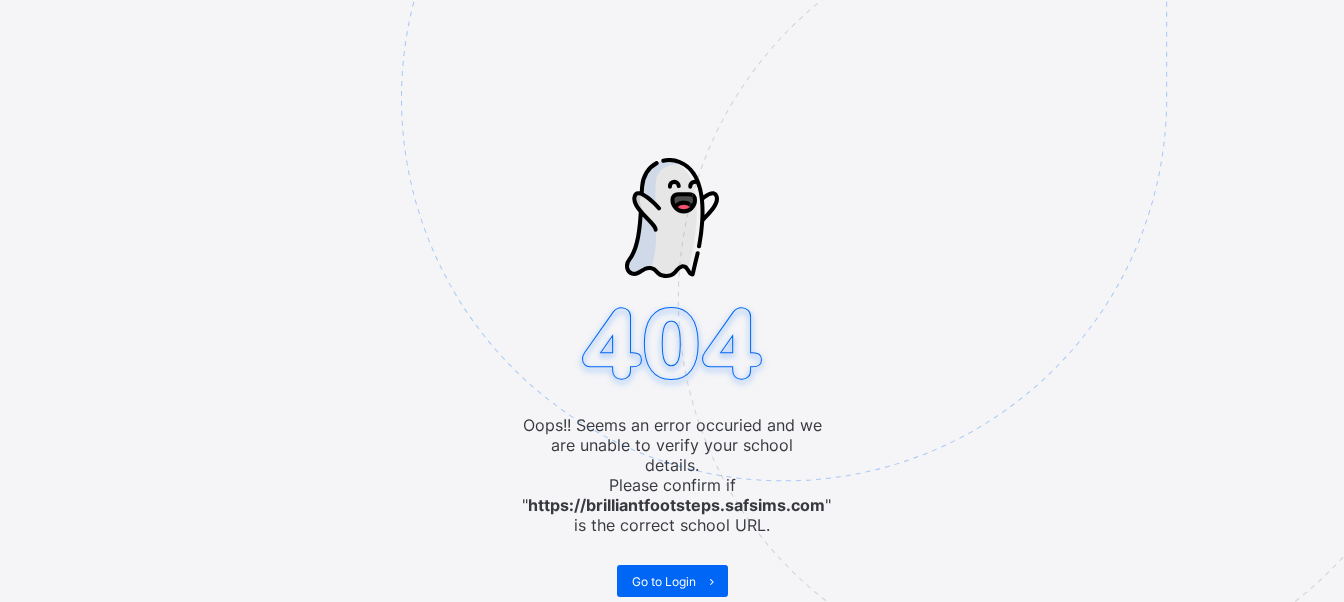 scroll, scrollTop: 0, scrollLeft: 0, axis: both 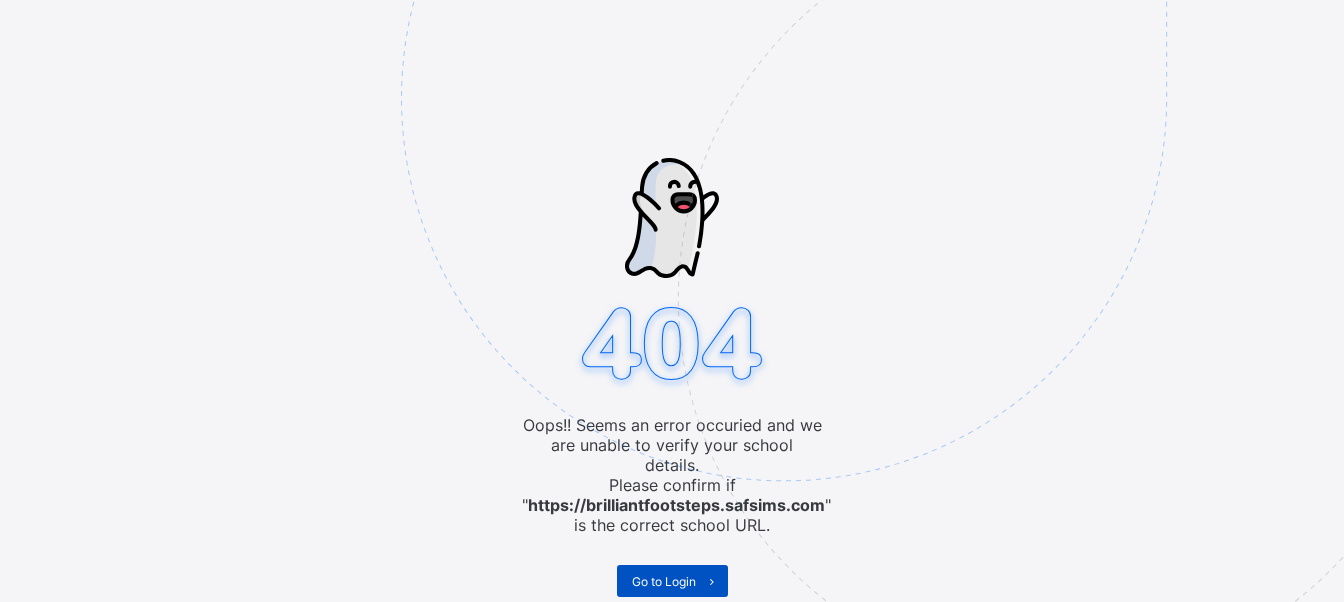 click on "Go to Login" at bounding box center (664, 581) 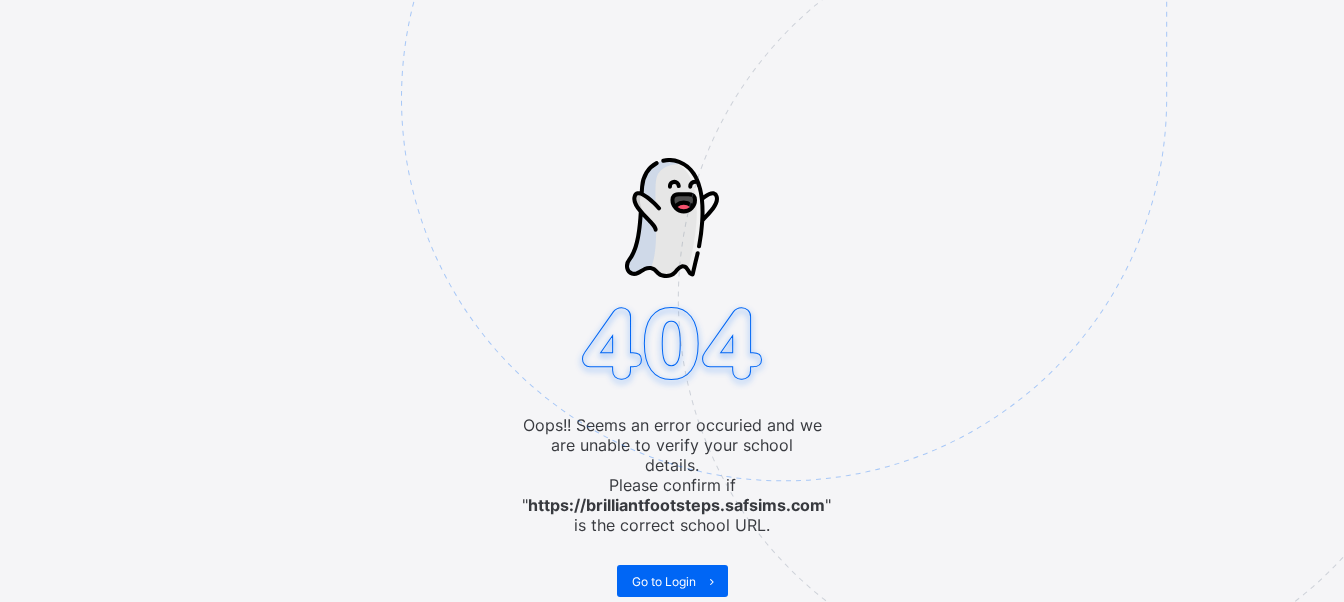 scroll, scrollTop: 0, scrollLeft: 0, axis: both 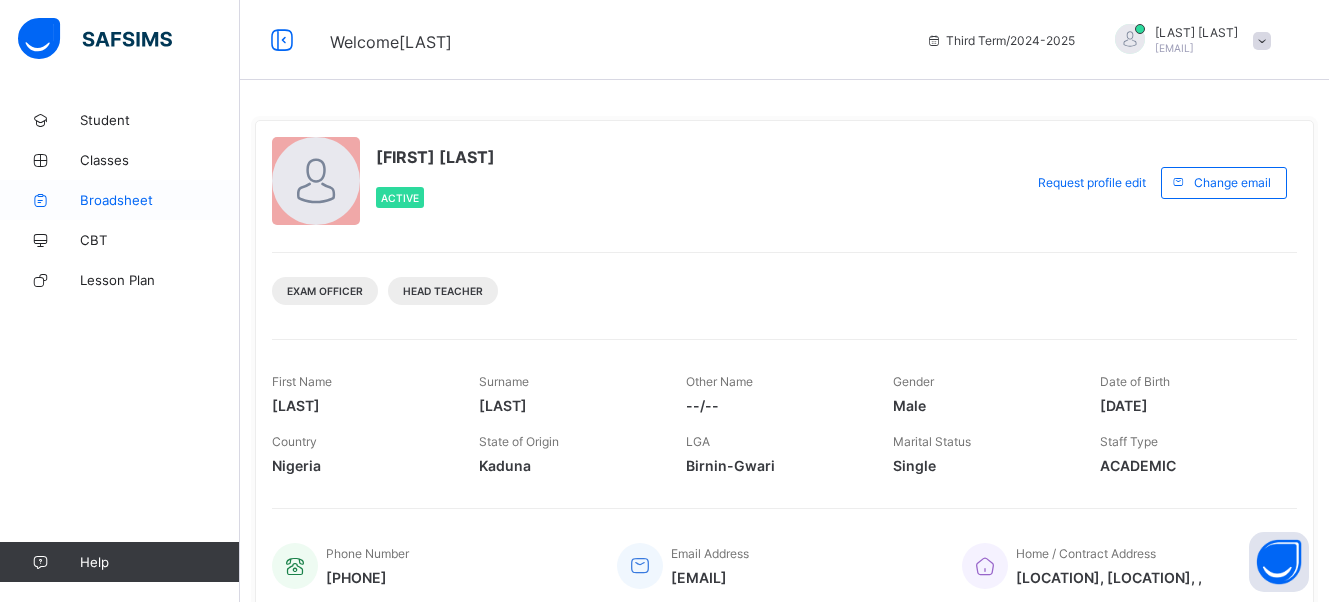 click on "Broadsheet" at bounding box center [160, 200] 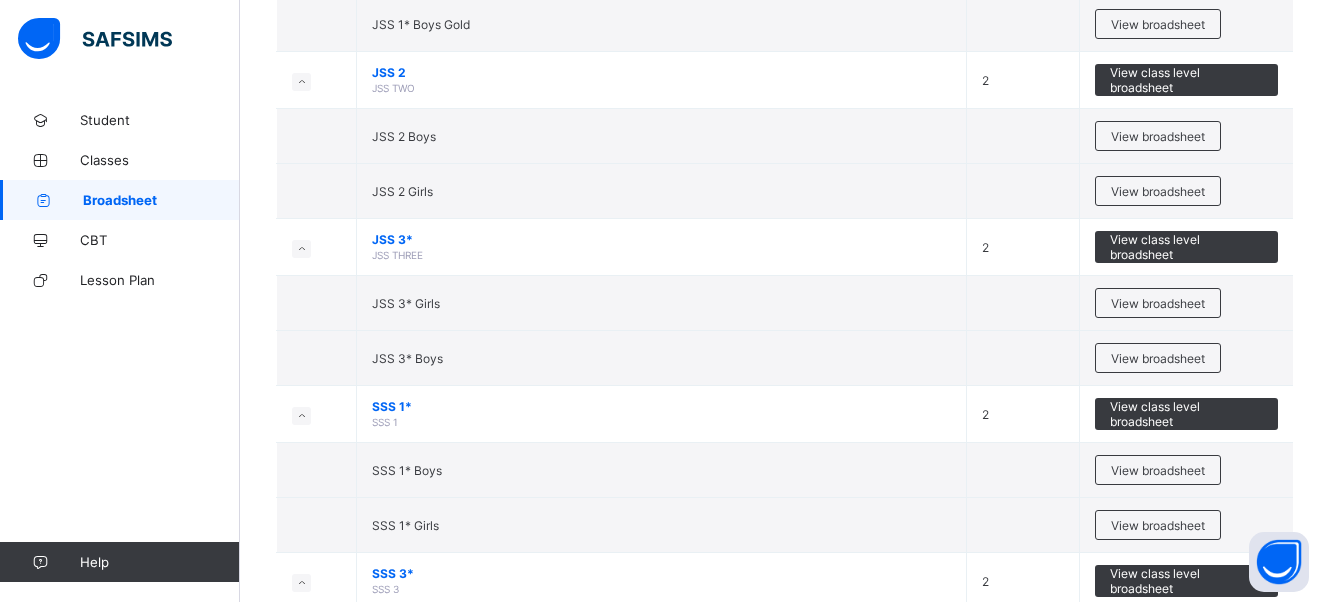 scroll, scrollTop: 8074, scrollLeft: 0, axis: vertical 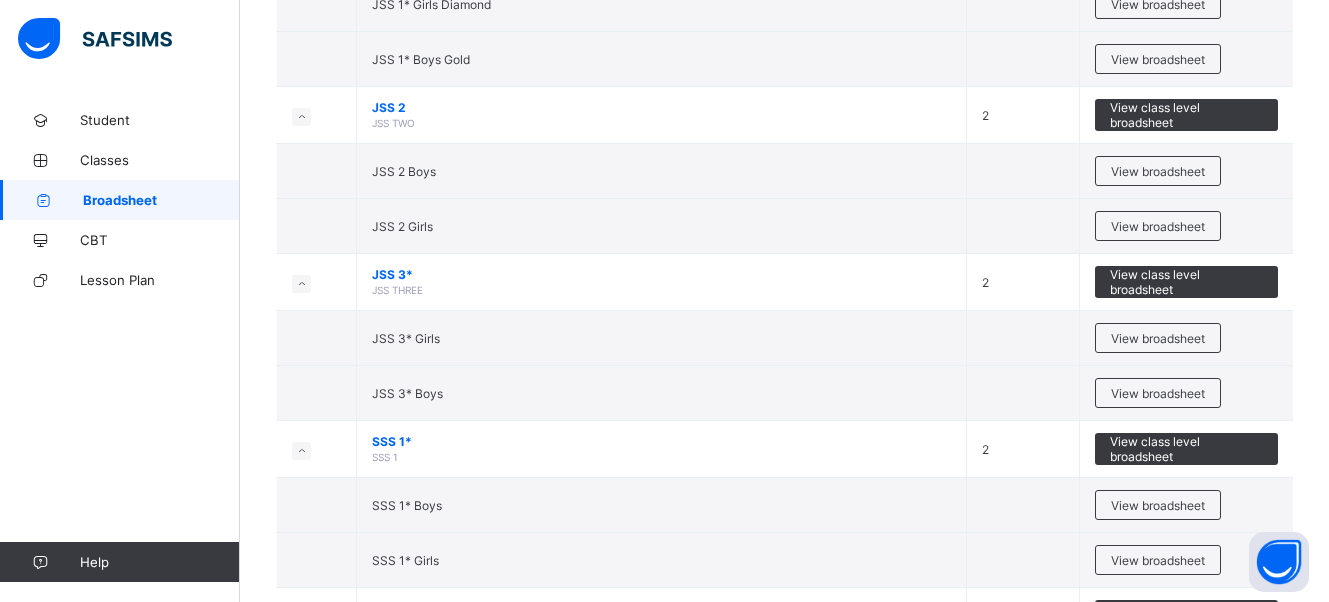 click on "View broadsheet" at bounding box center [1158, 171] 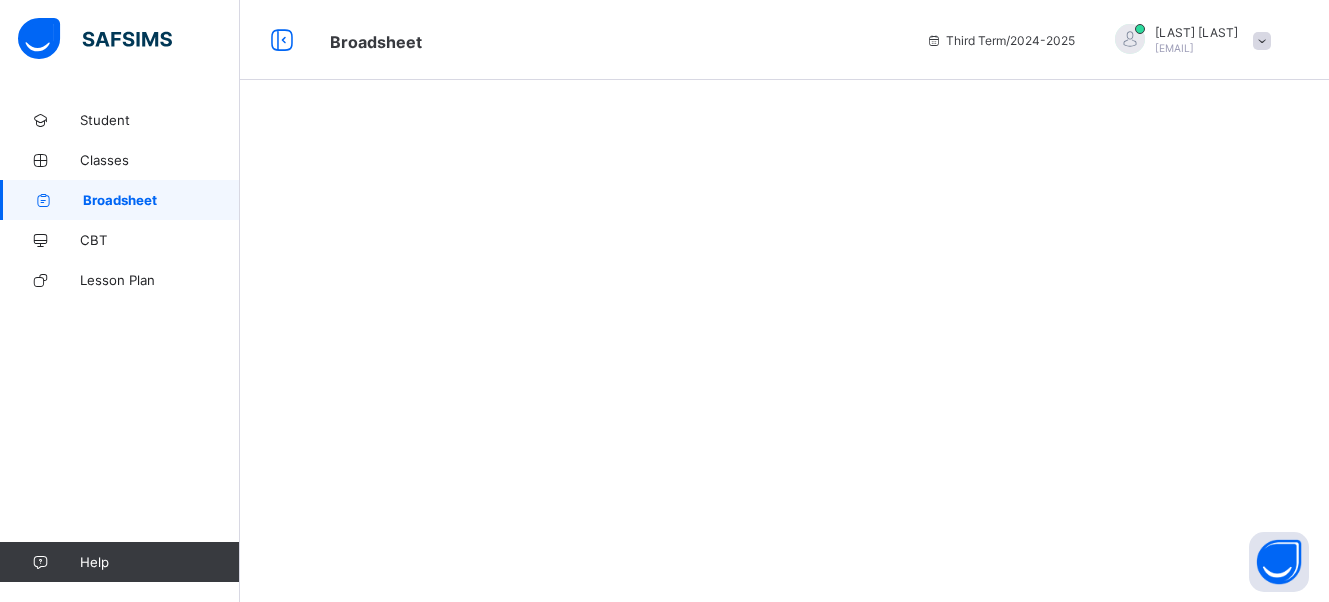 scroll, scrollTop: 0, scrollLeft: 0, axis: both 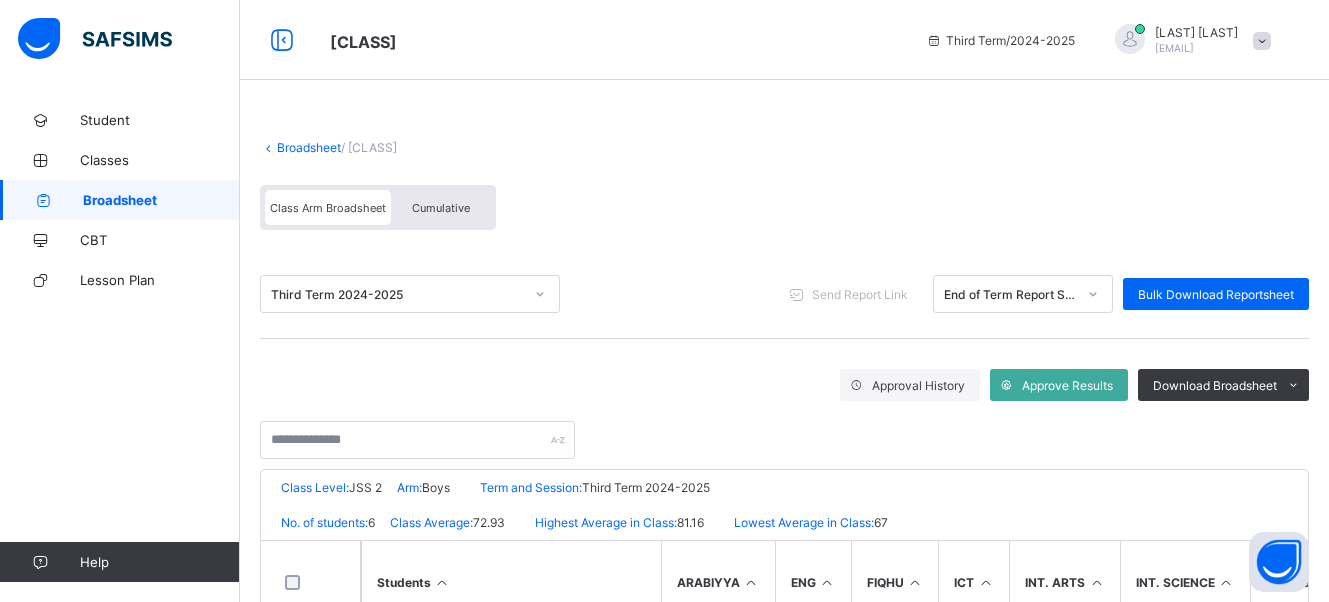 click on "Cumulative" at bounding box center (441, 207) 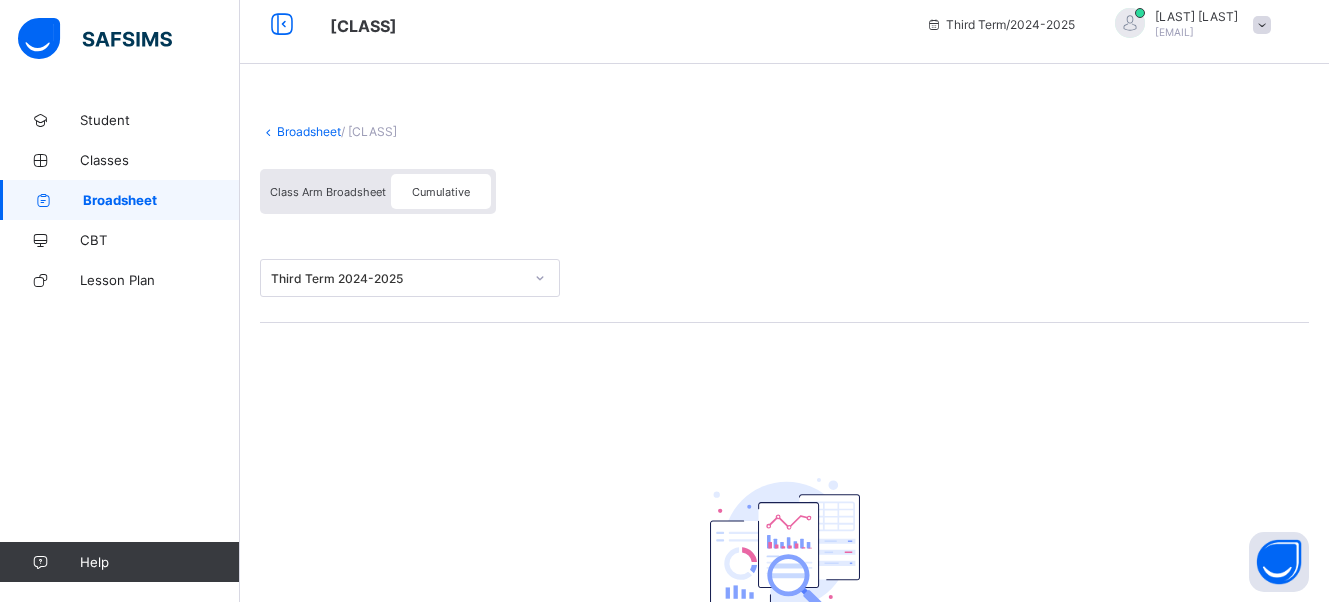 scroll, scrollTop: 0, scrollLeft: 0, axis: both 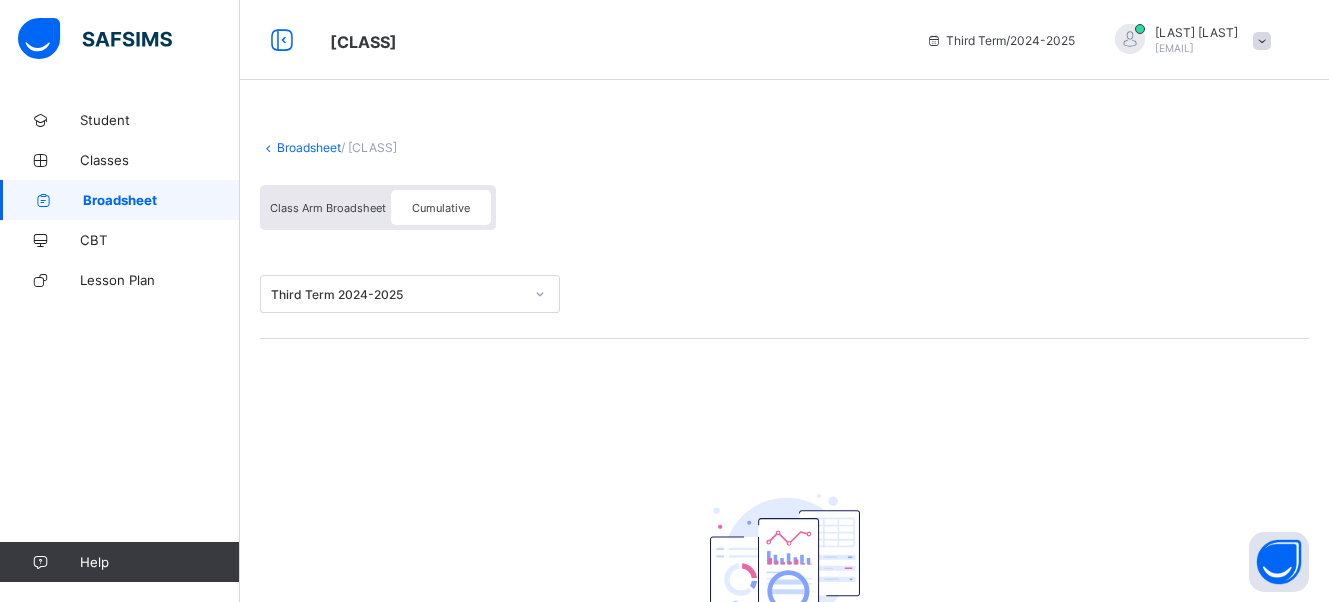 click on "Class Arm Broadsheet" at bounding box center (328, 208) 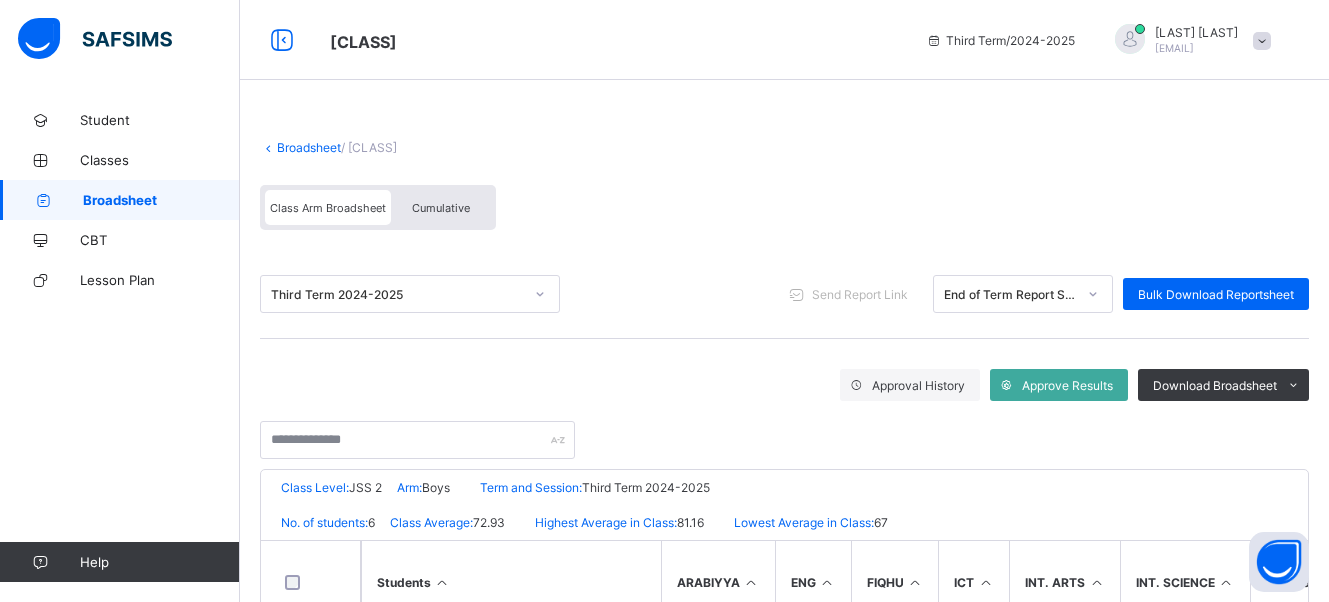 click on "Cumulative" at bounding box center (441, 208) 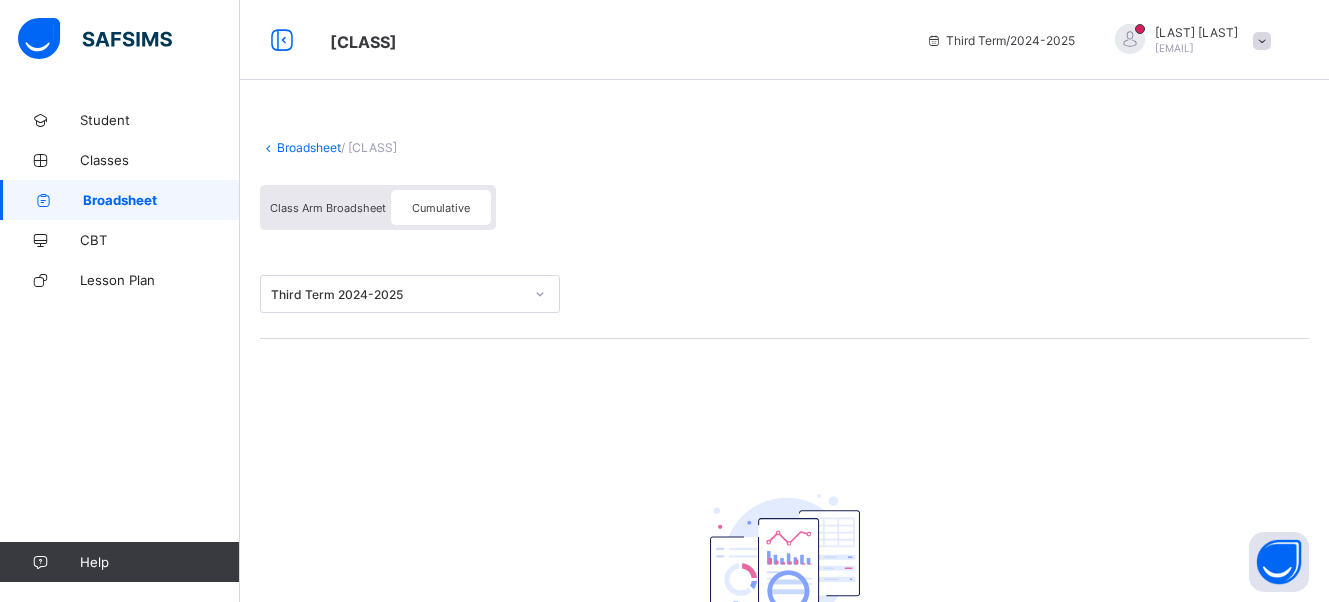 click on "Class Arm Broadsheet" at bounding box center (328, 207) 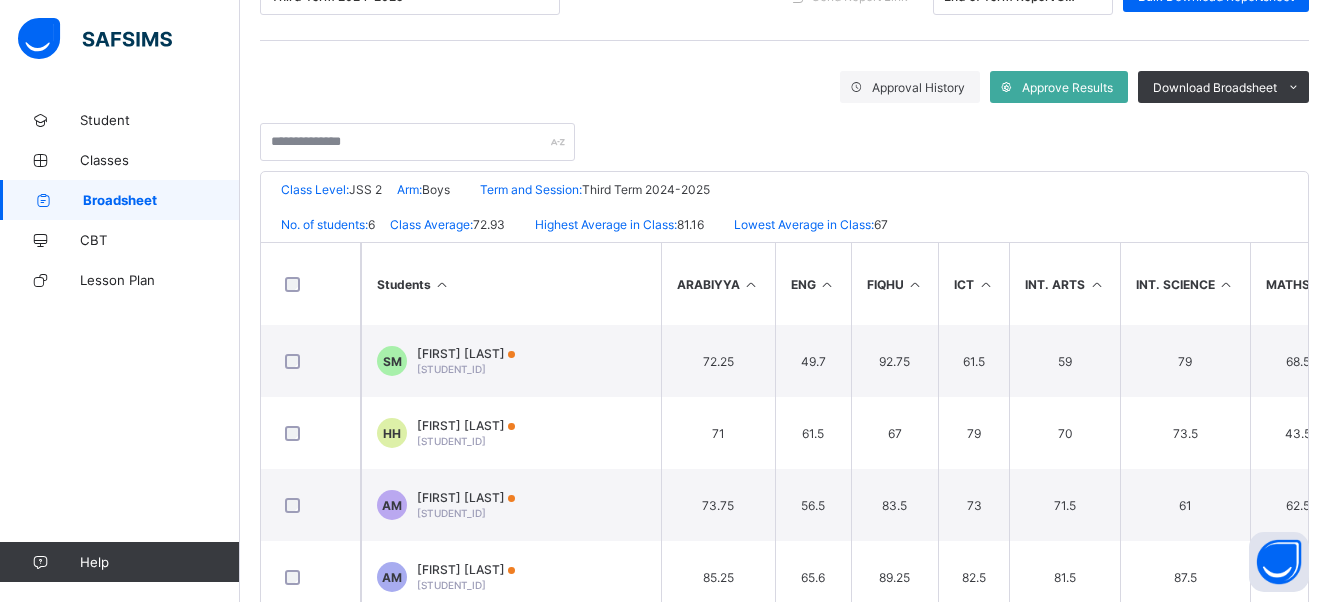 scroll, scrollTop: 300, scrollLeft: 0, axis: vertical 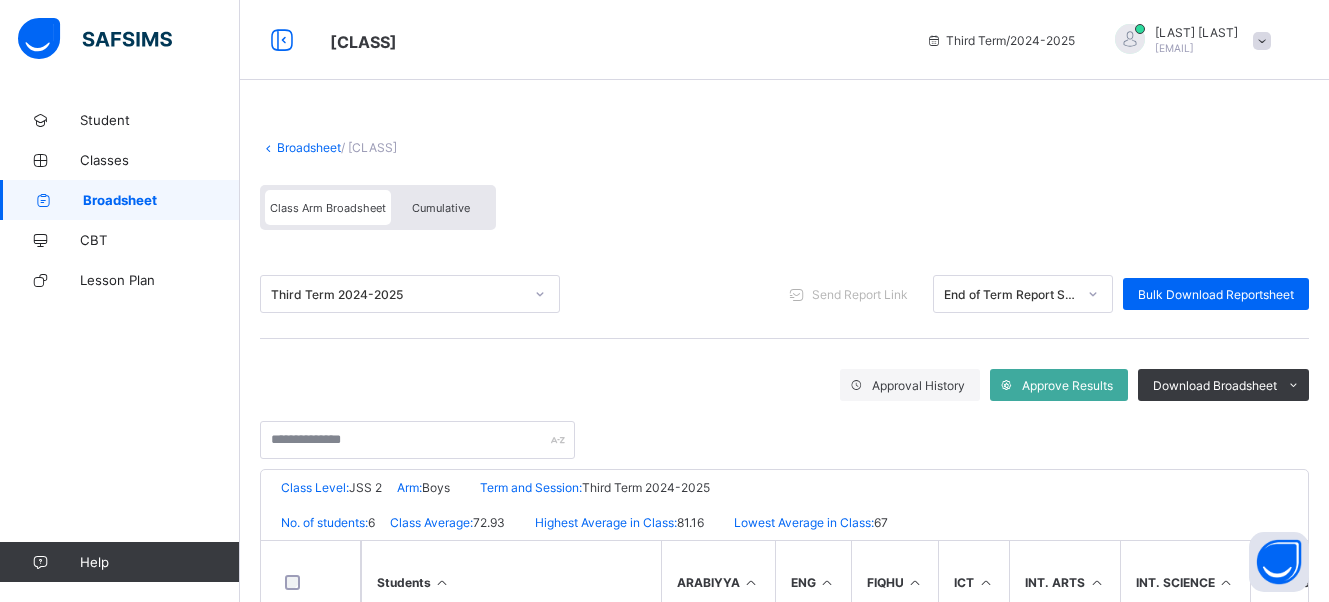 click on "Cumulative" at bounding box center [441, 208] 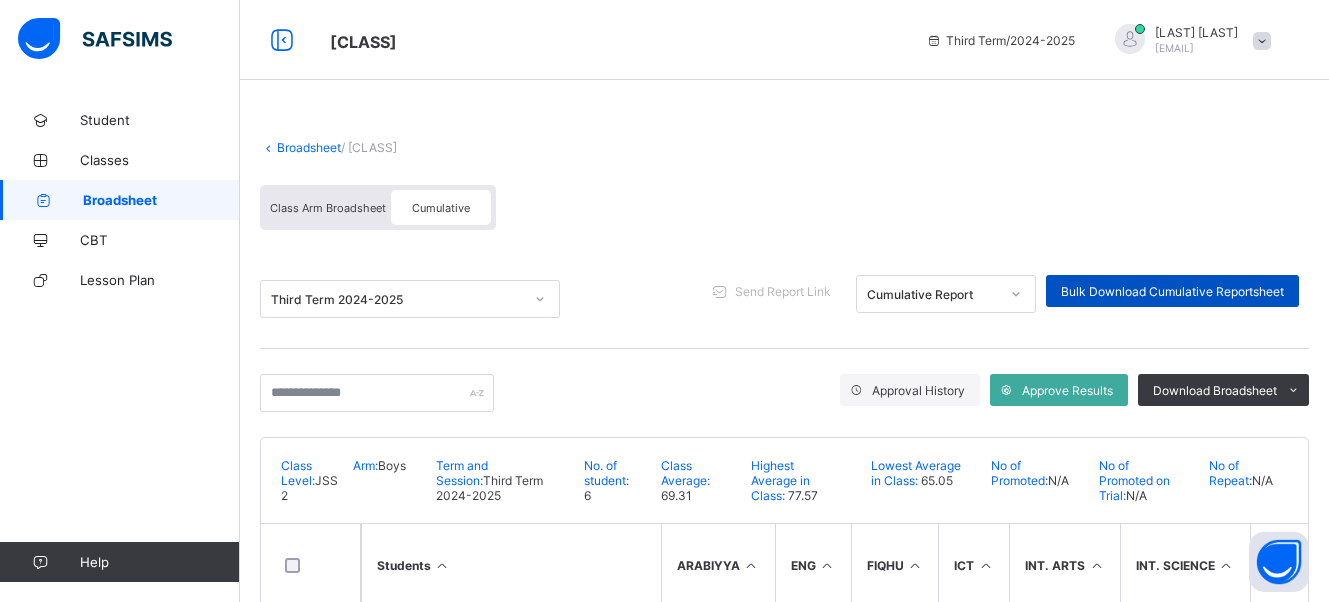 click on "Bulk Download Cumulative Reportsheet" at bounding box center [1172, 291] 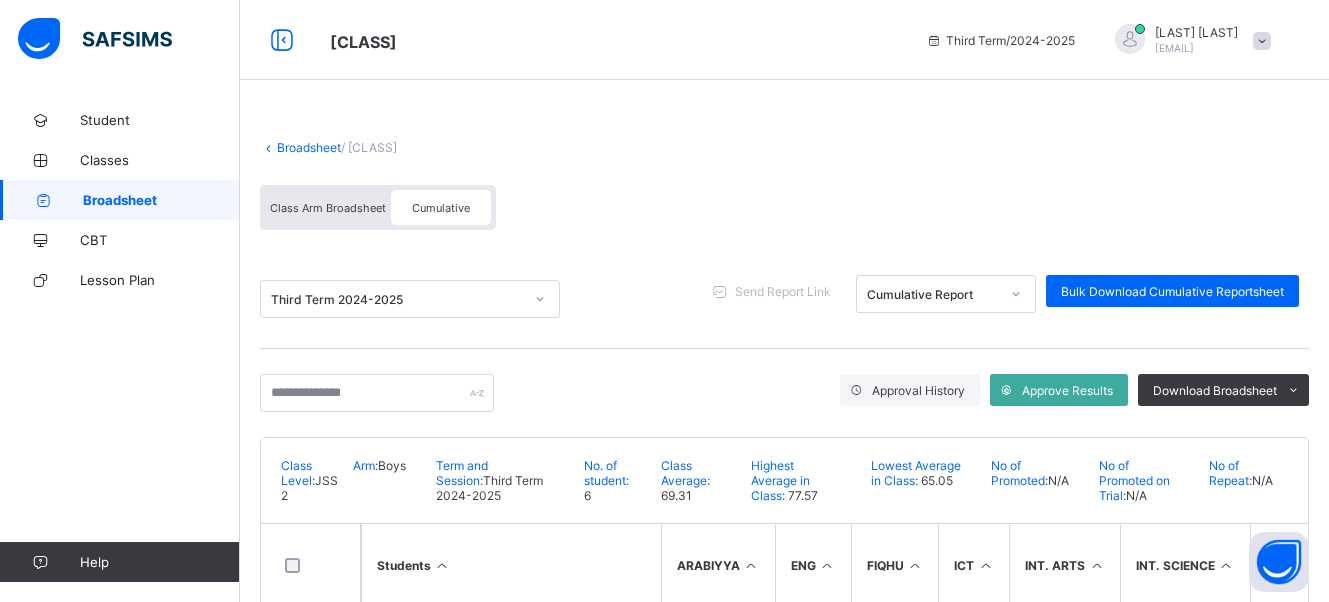 click on "Broadsheet" at bounding box center [309, 147] 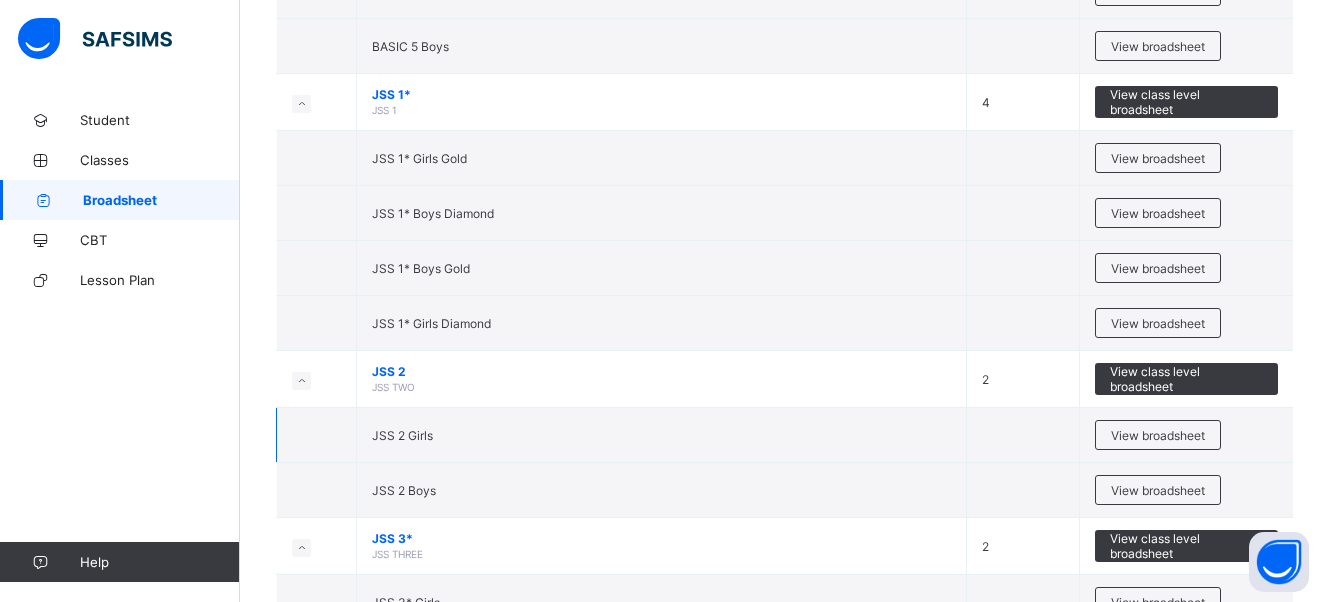 scroll, scrollTop: 7774, scrollLeft: 0, axis: vertical 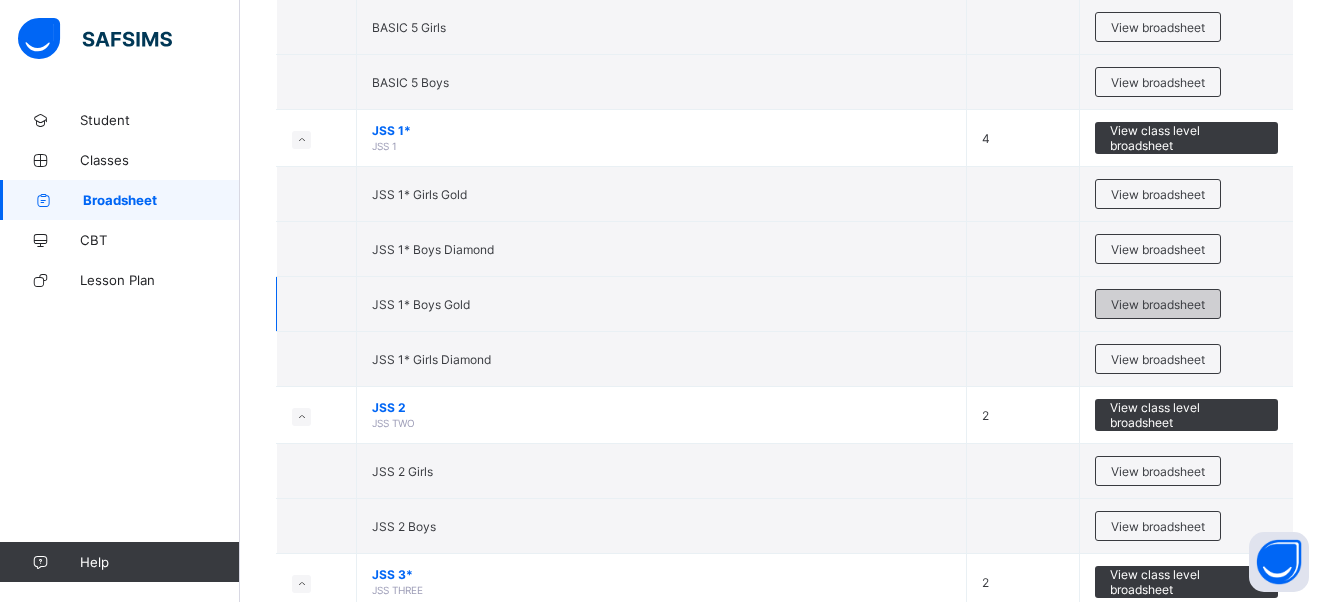 click on "View broadsheet" at bounding box center [1158, 304] 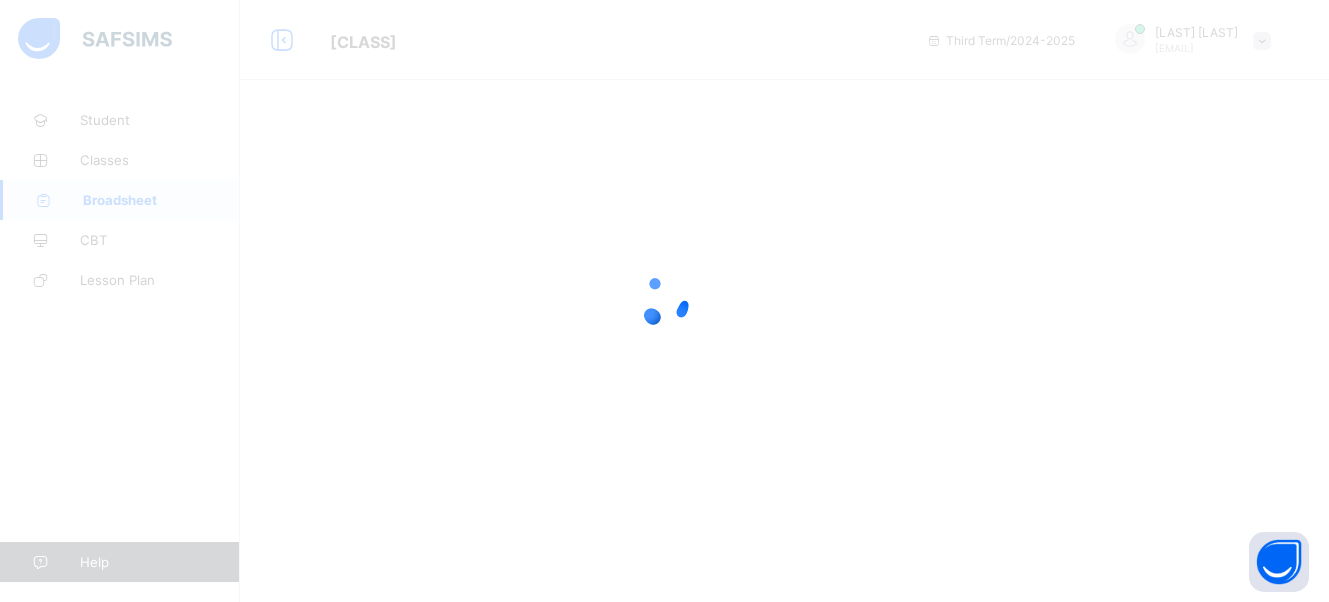 scroll, scrollTop: 0, scrollLeft: 0, axis: both 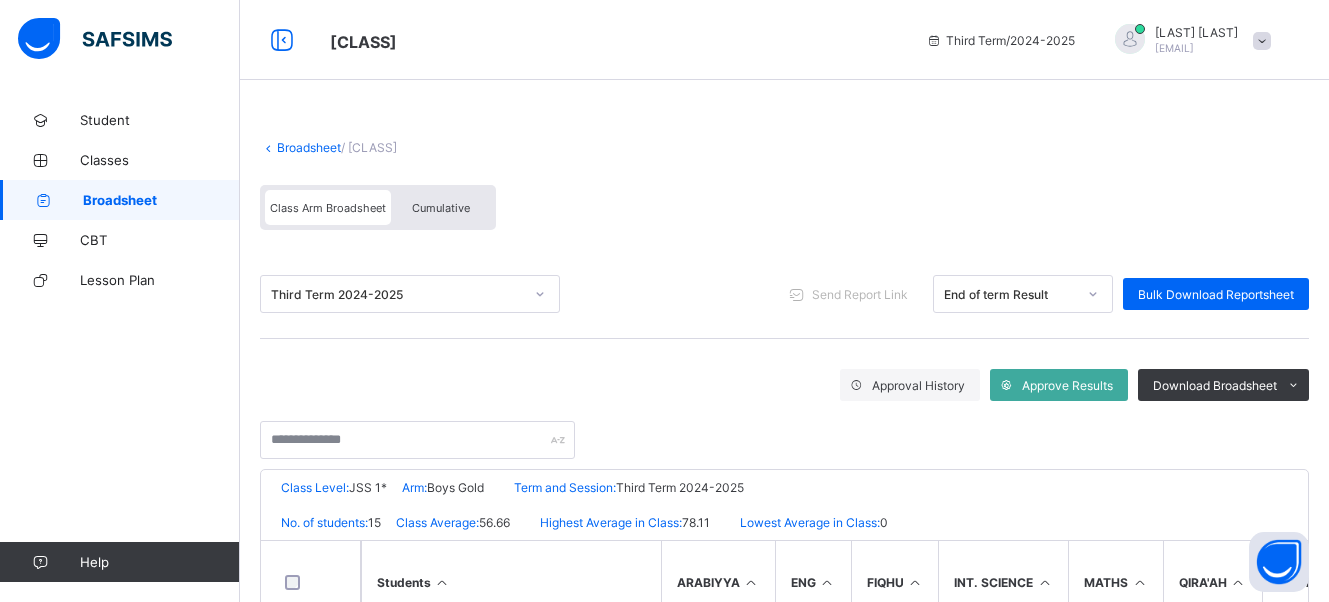 click on "Cumulative" at bounding box center (441, 208) 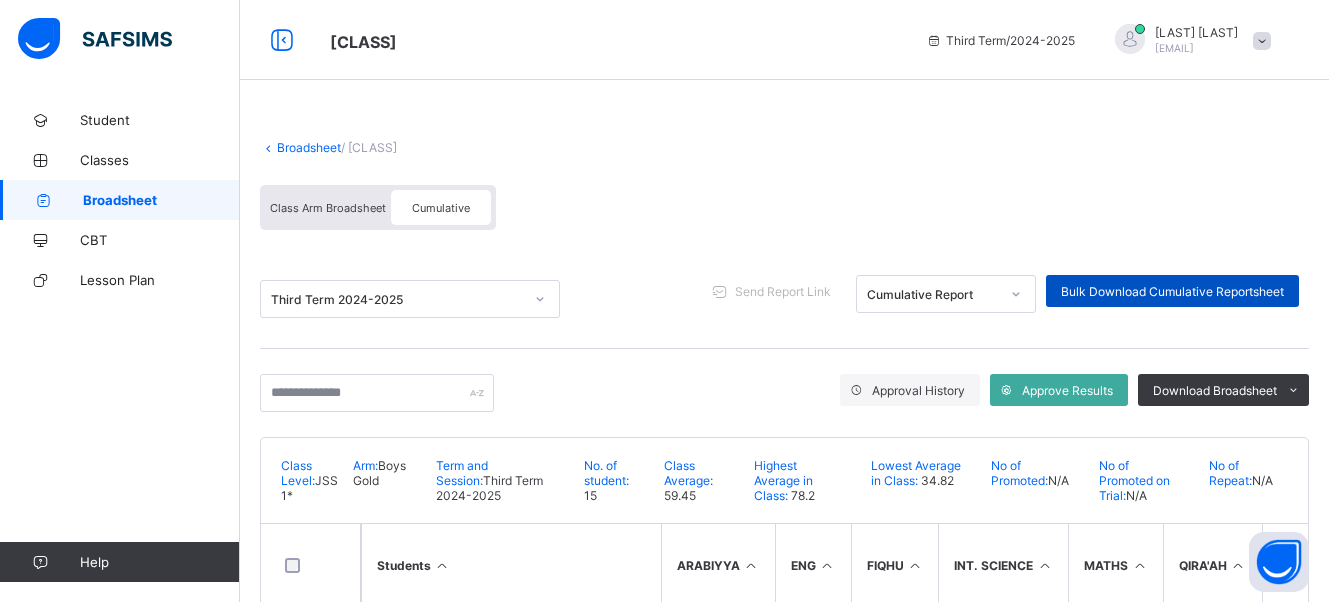 click on "Bulk Download Cumulative Reportsheet" at bounding box center [1172, 291] 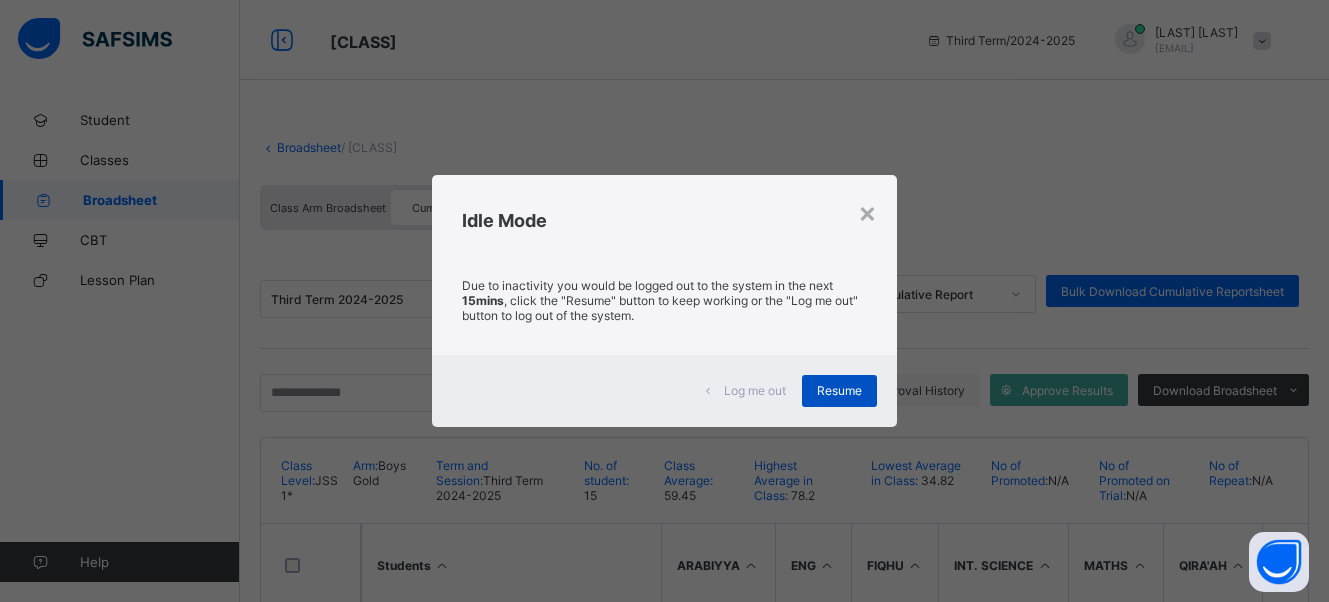 click on "Resume" at bounding box center [839, 390] 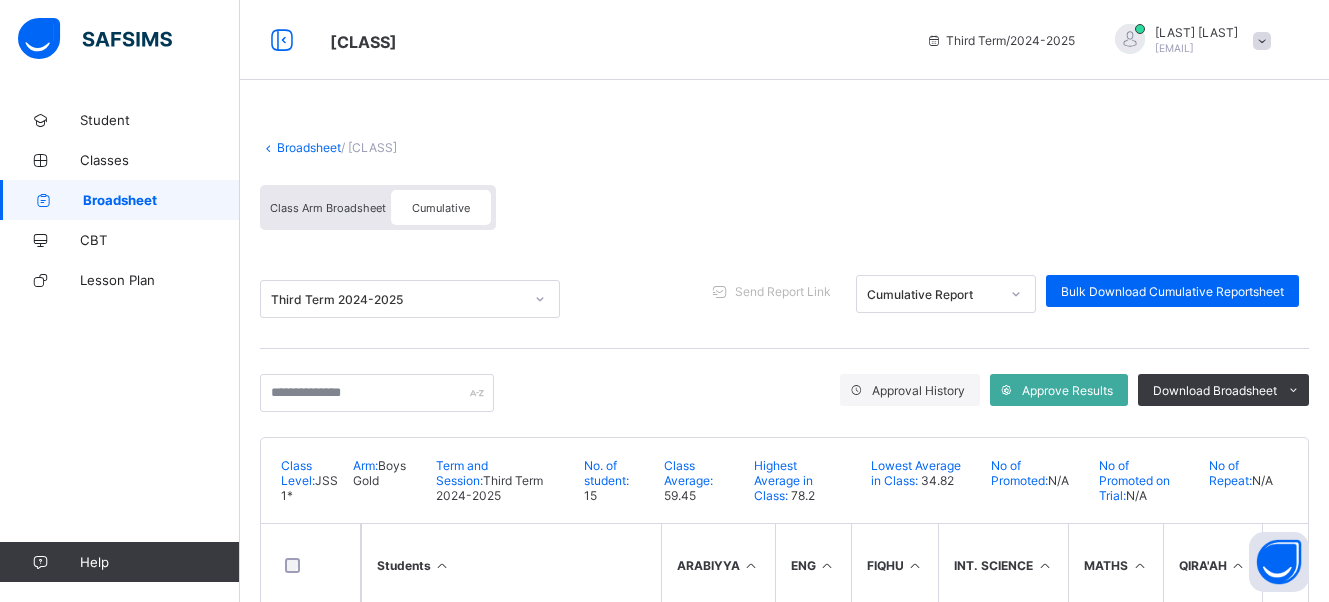click on "Class Arm Broadsheet" at bounding box center [328, 208] 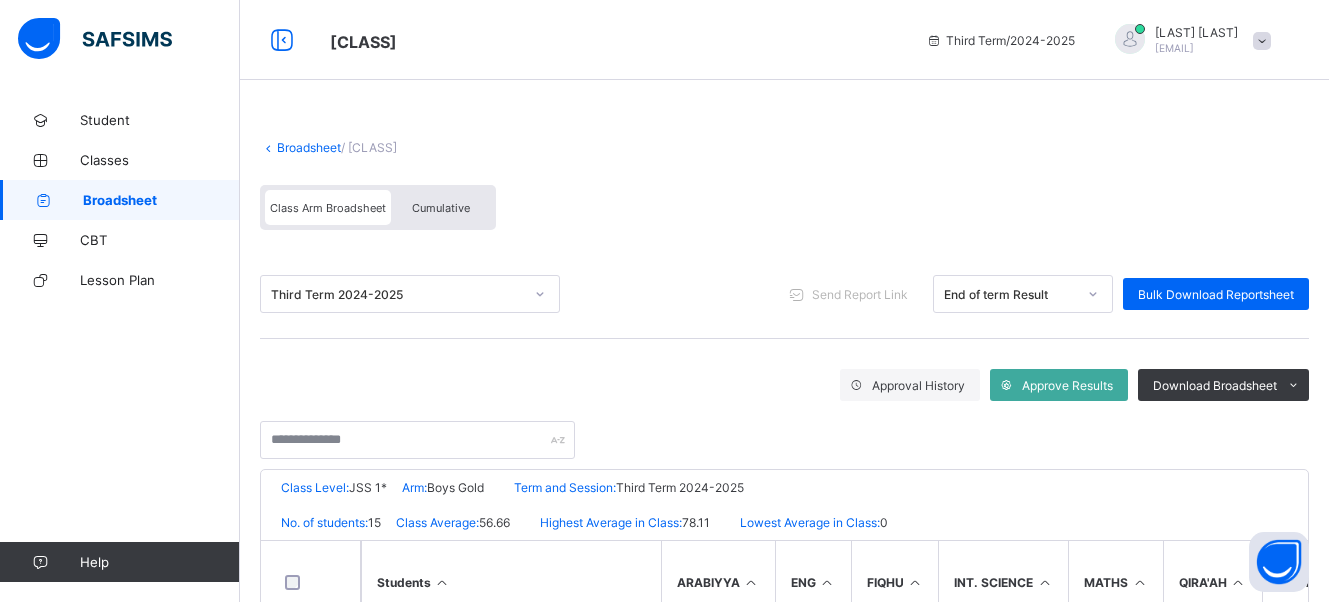 click on "Broadsheet" at bounding box center (309, 147) 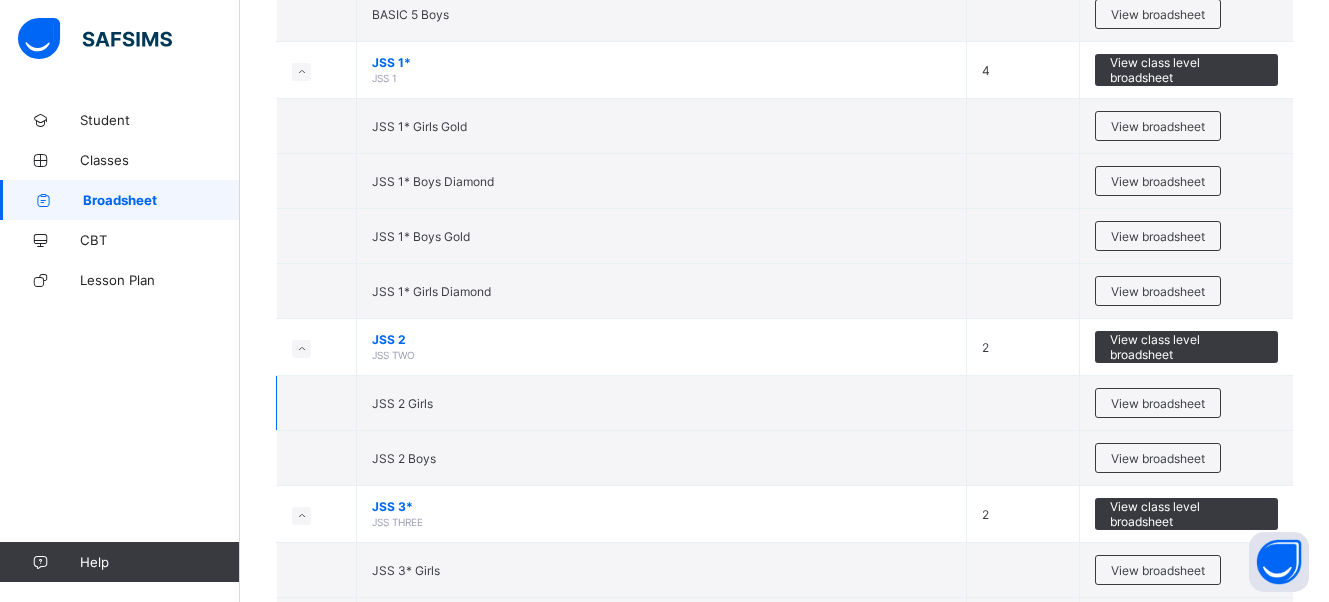 scroll, scrollTop: 7800, scrollLeft: 0, axis: vertical 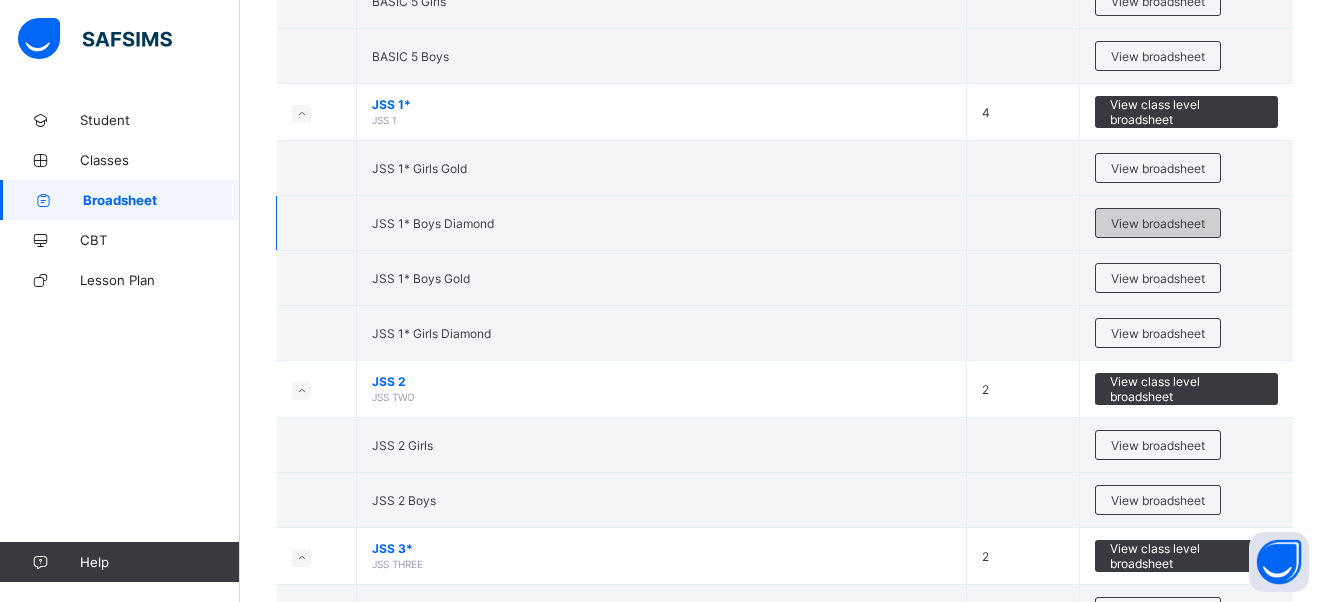 click on "View broadsheet" at bounding box center (1158, 223) 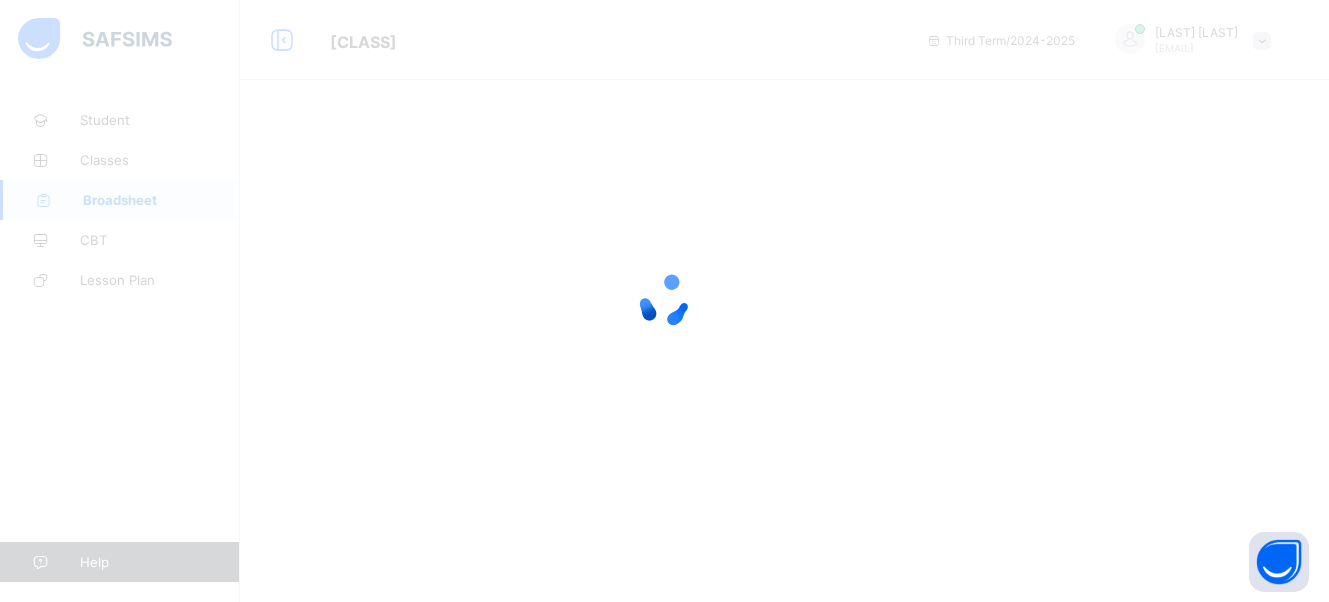 scroll, scrollTop: 0, scrollLeft: 0, axis: both 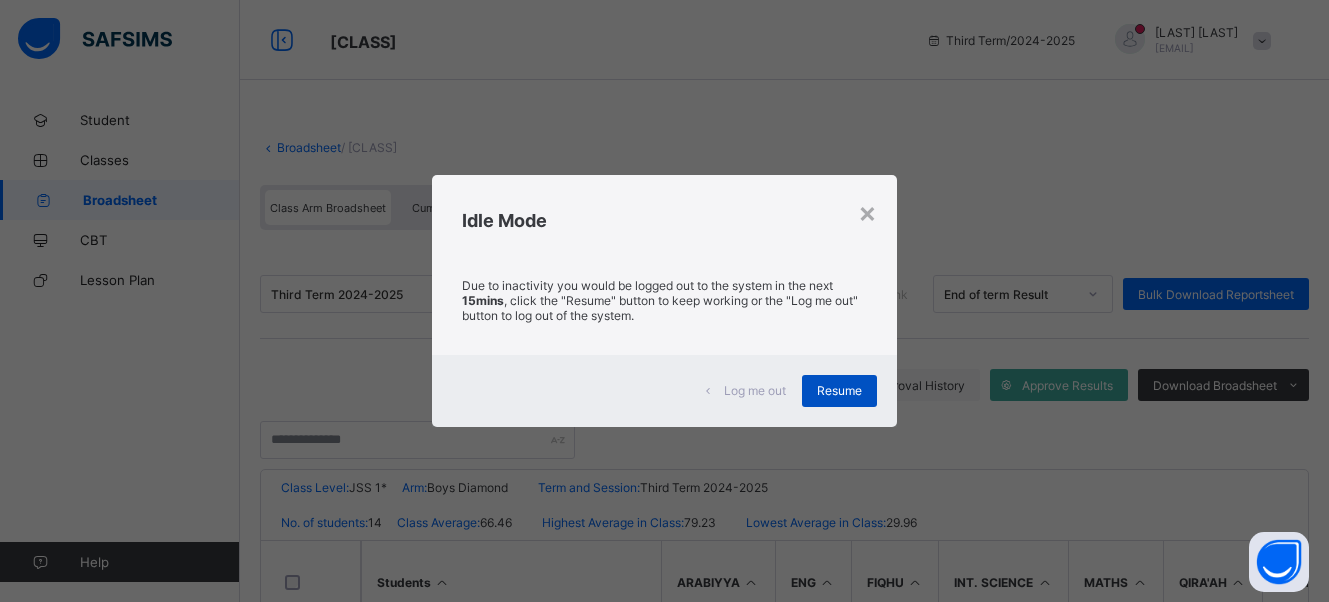 click on "Resume" at bounding box center (839, 390) 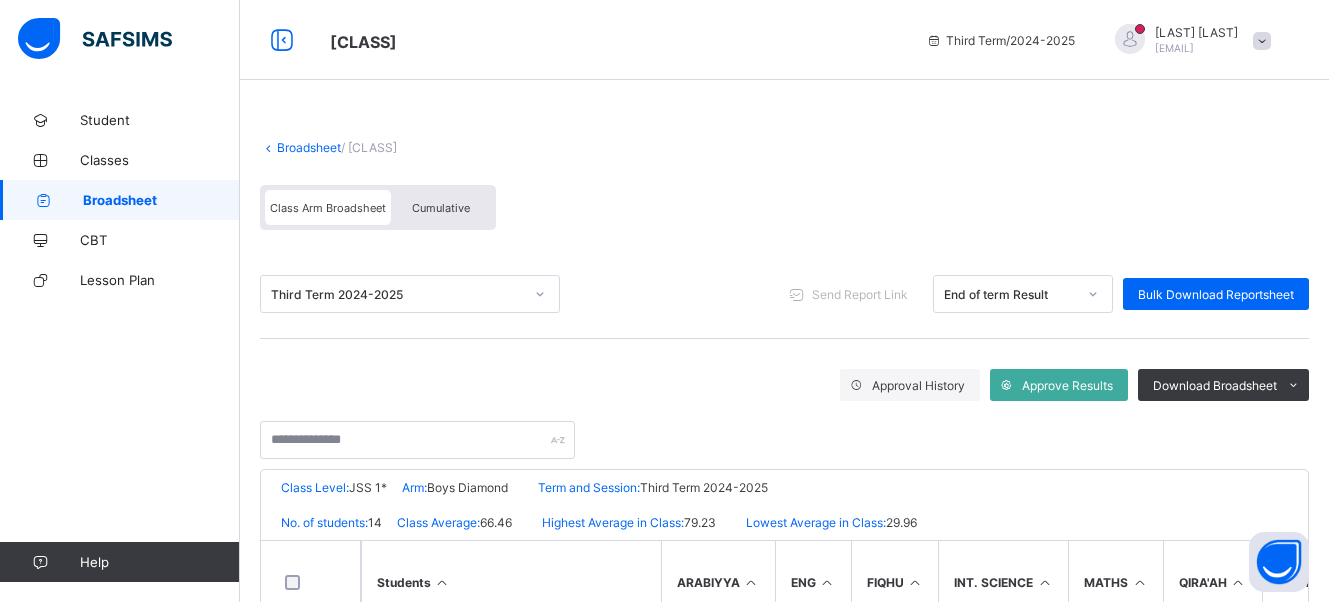 click on "Cumulative" at bounding box center [441, 208] 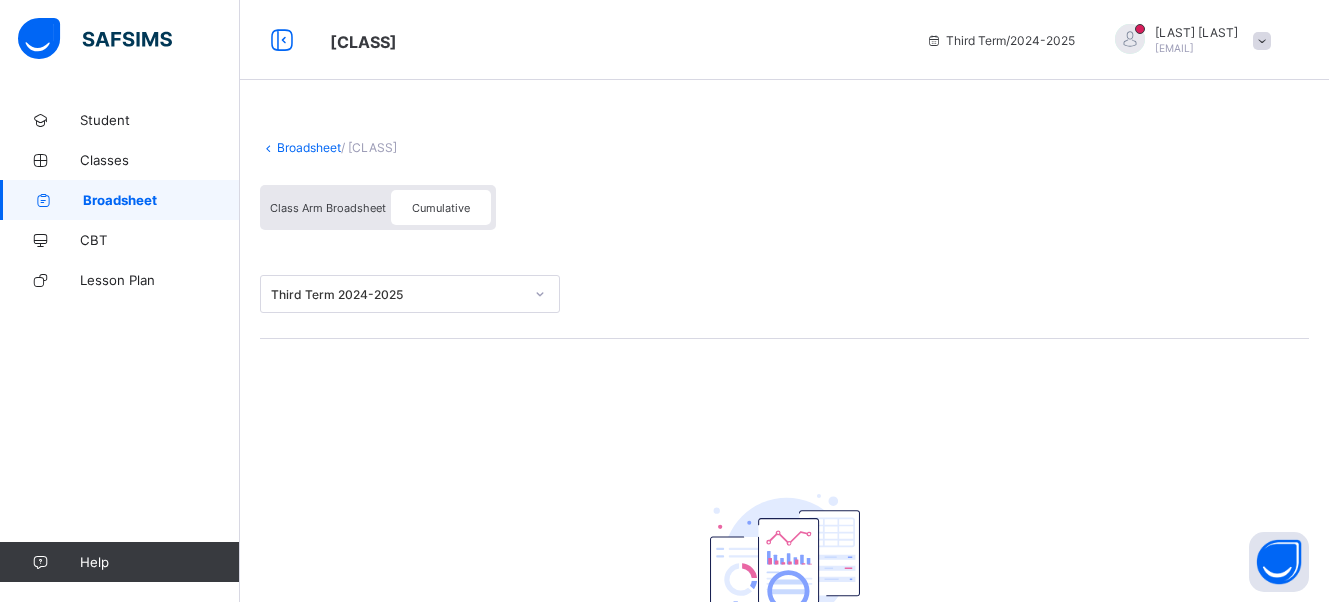 click on "Class Arm Broadsheet" at bounding box center [328, 208] 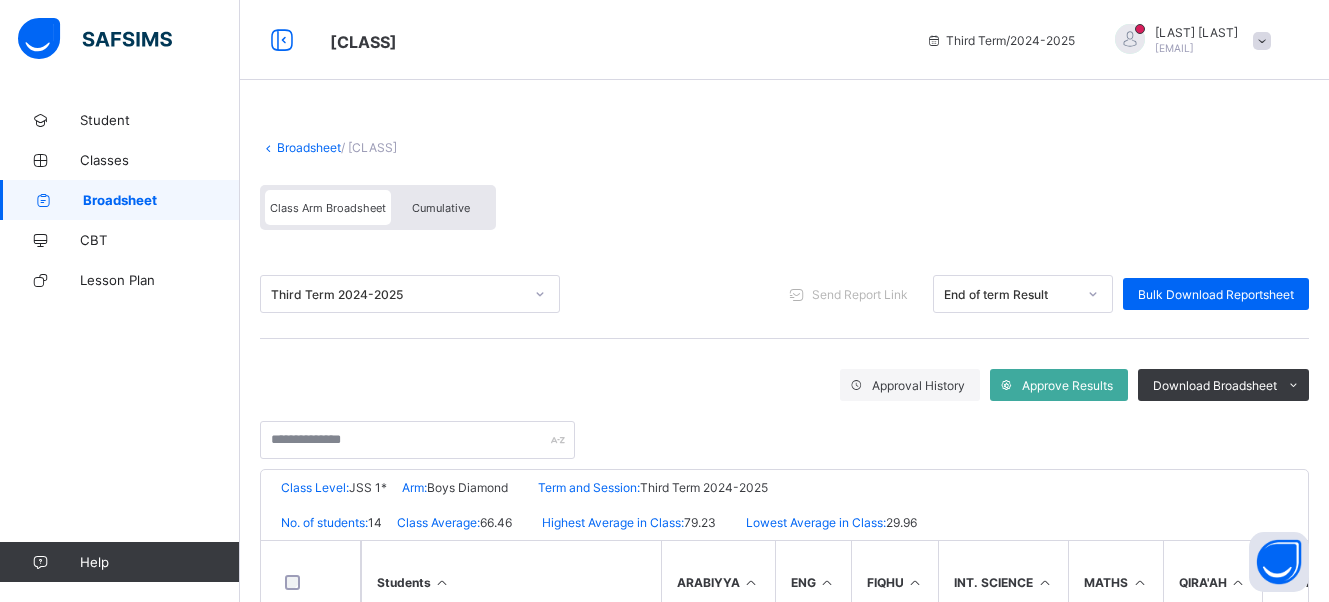 click on "Cumulative" at bounding box center [441, 208] 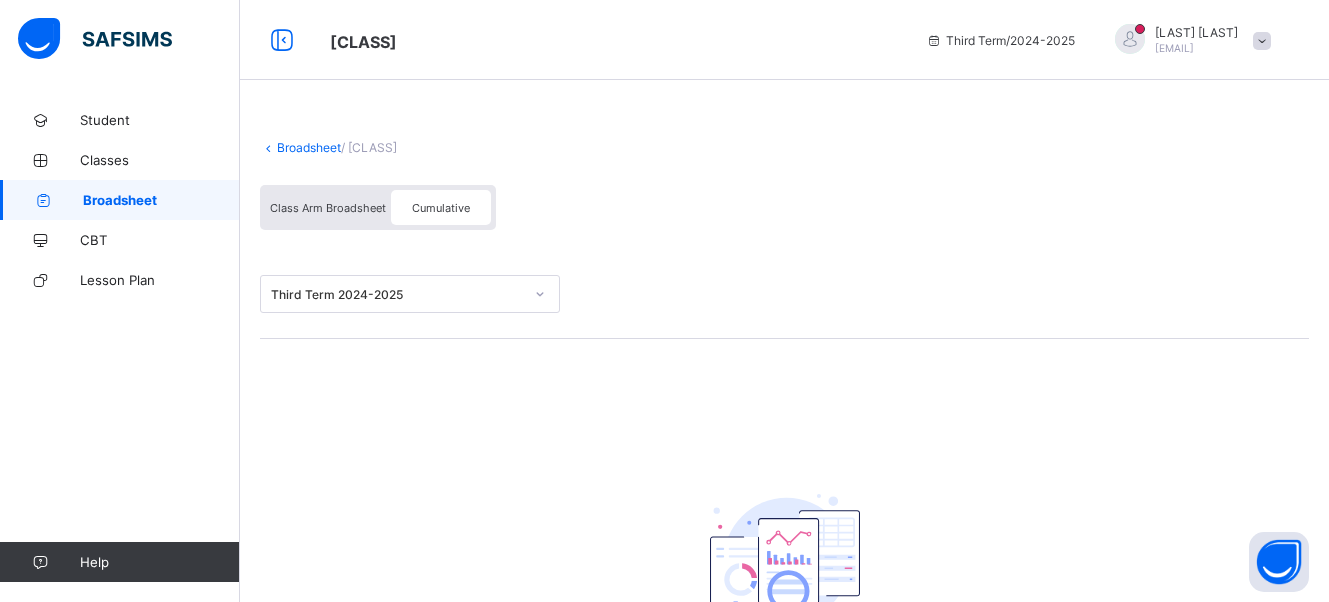 click on "Class Arm Broadsheet" at bounding box center (328, 208) 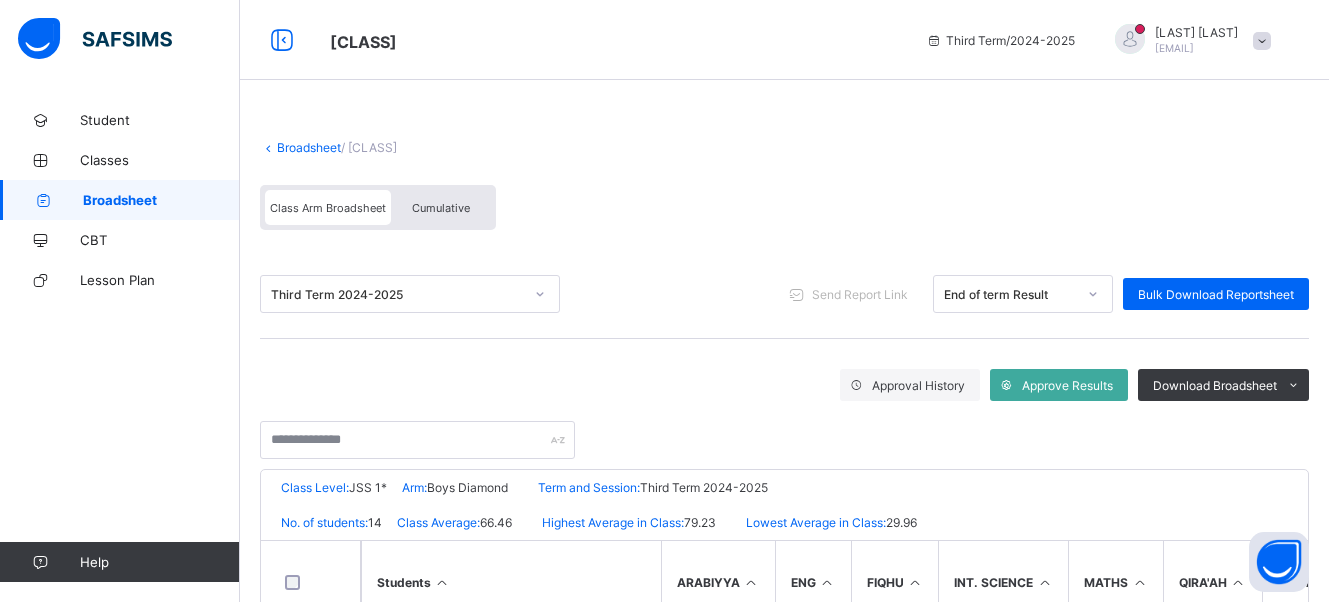 click on "Cumulative" at bounding box center (441, 207) 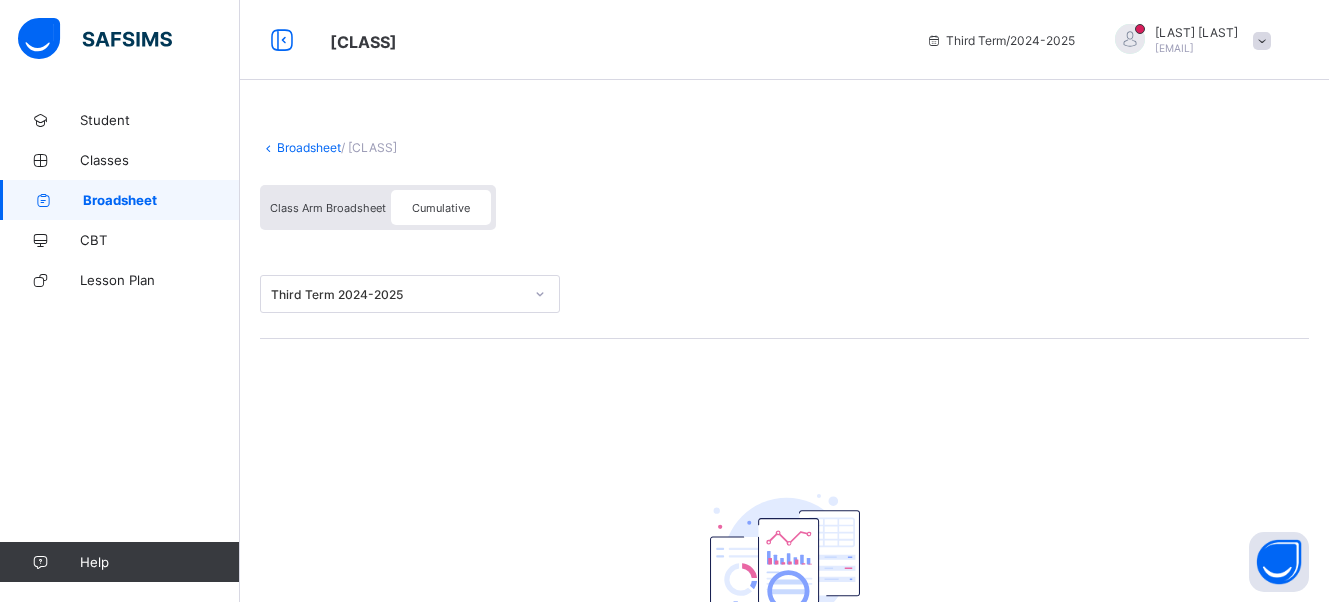 click on "Class Arm Broadsheet" at bounding box center [328, 207] 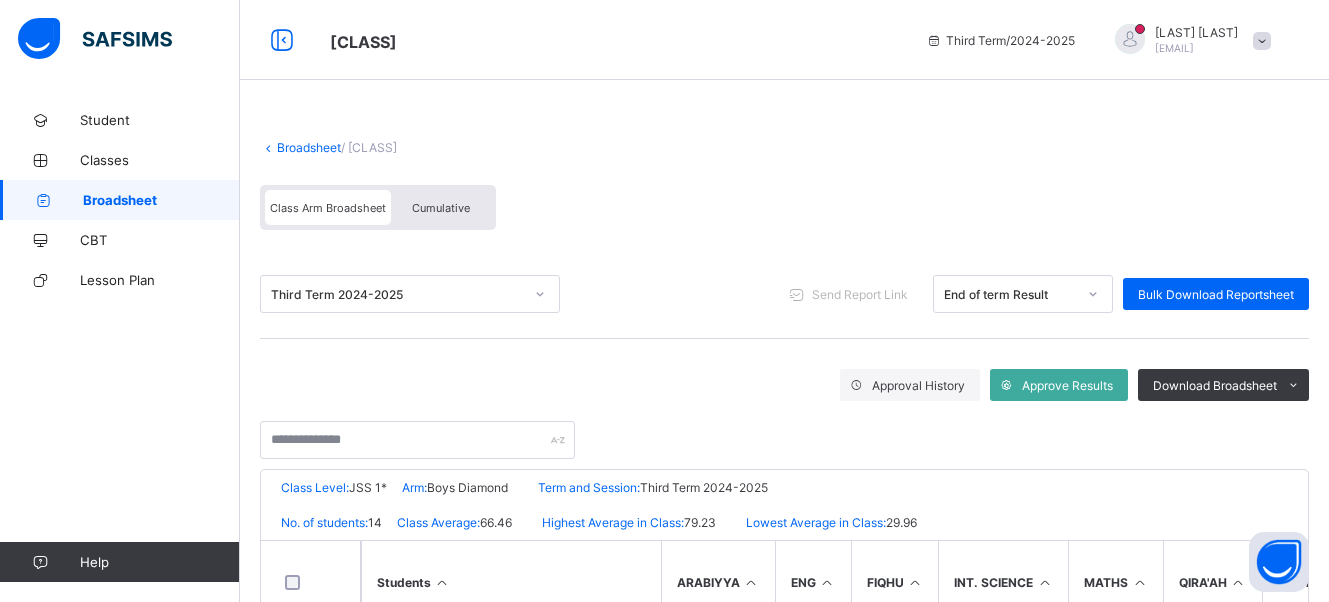 click on "Cumulative" at bounding box center (441, 208) 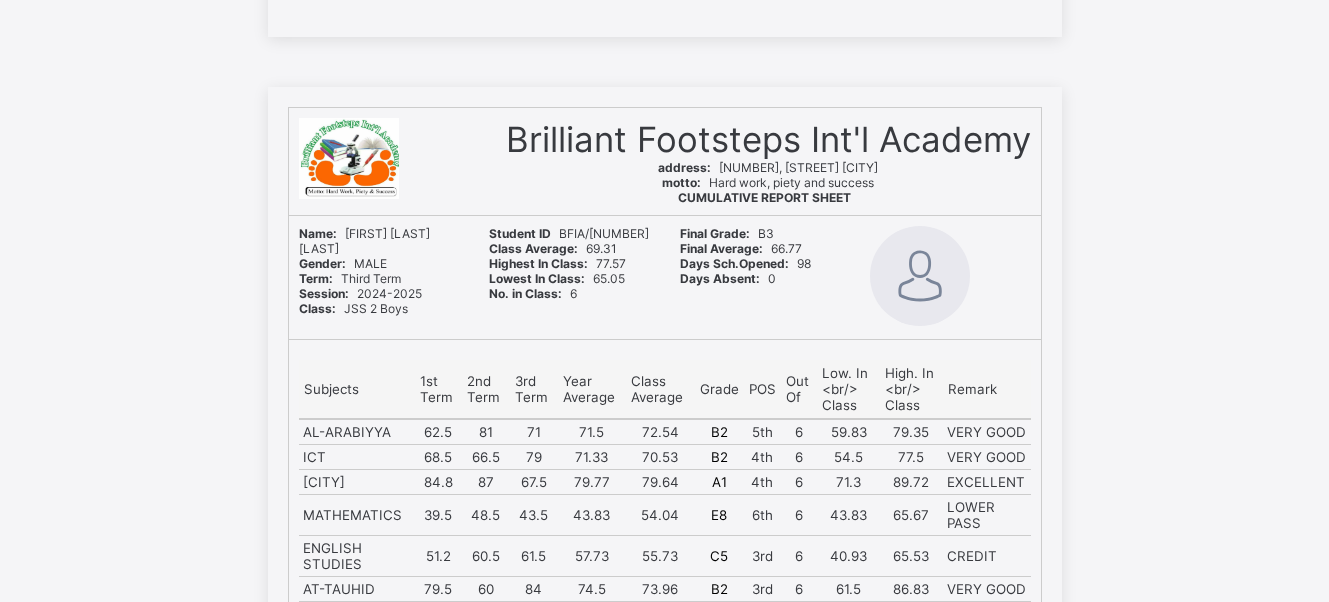 scroll, scrollTop: 3490, scrollLeft: 0, axis: vertical 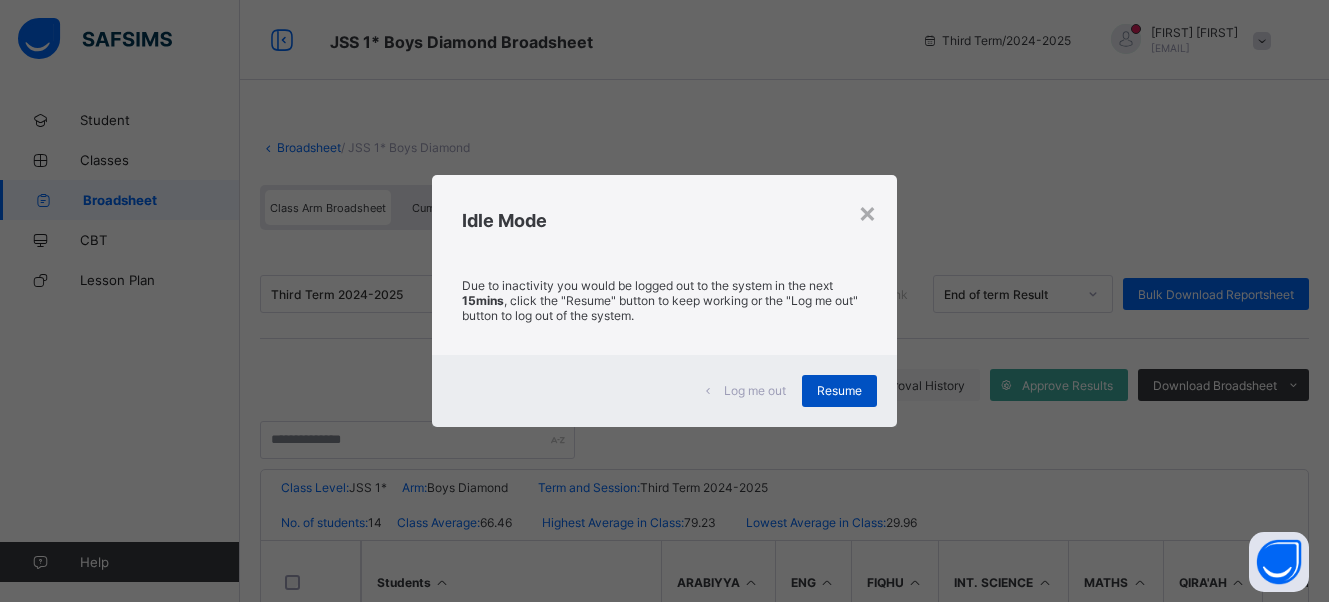 click on "Resume" at bounding box center [839, 390] 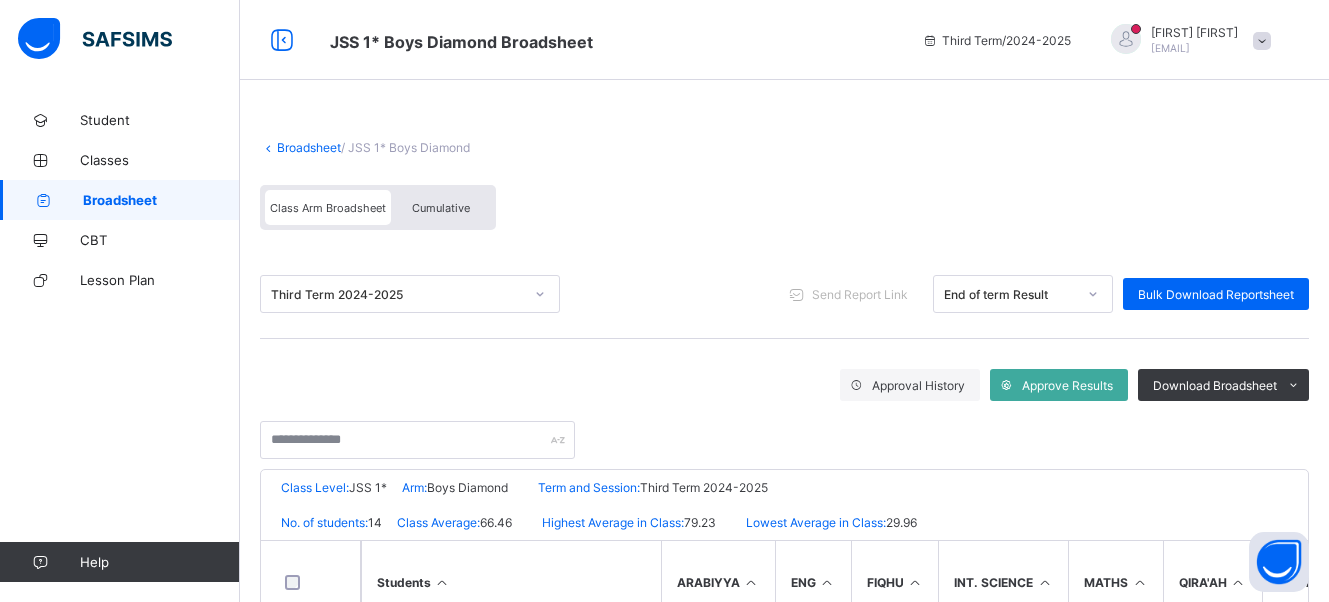 click on "Cumulative" at bounding box center (441, 208) 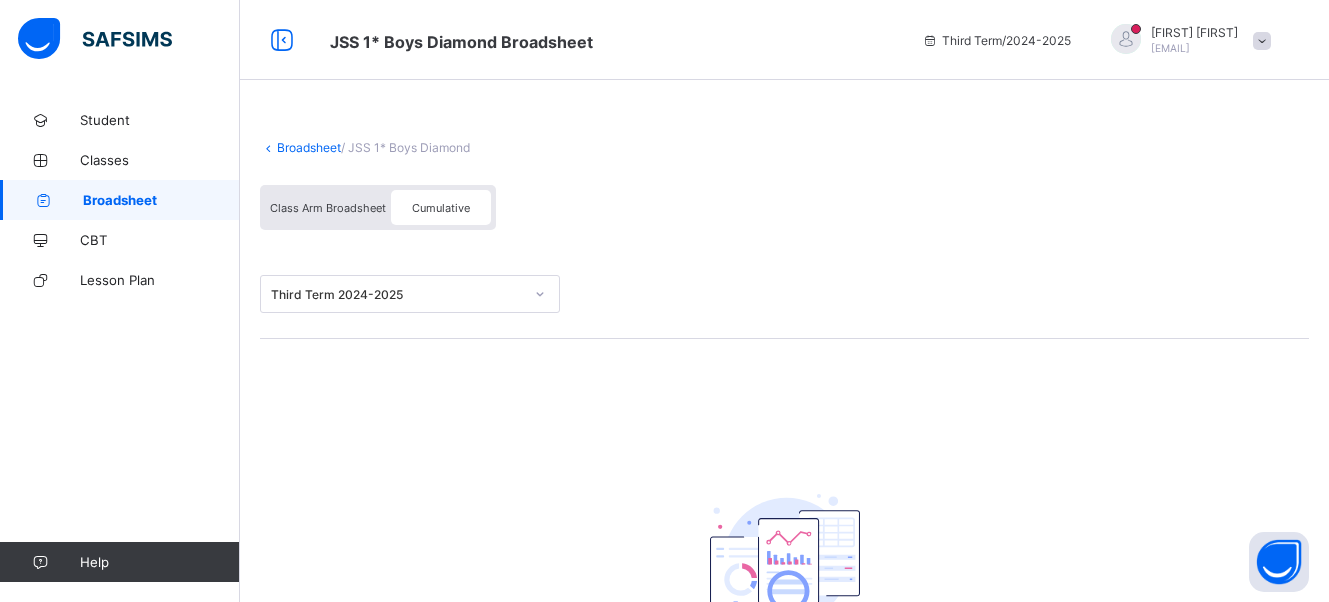 click on "Class Arm Broadsheet" at bounding box center [328, 208] 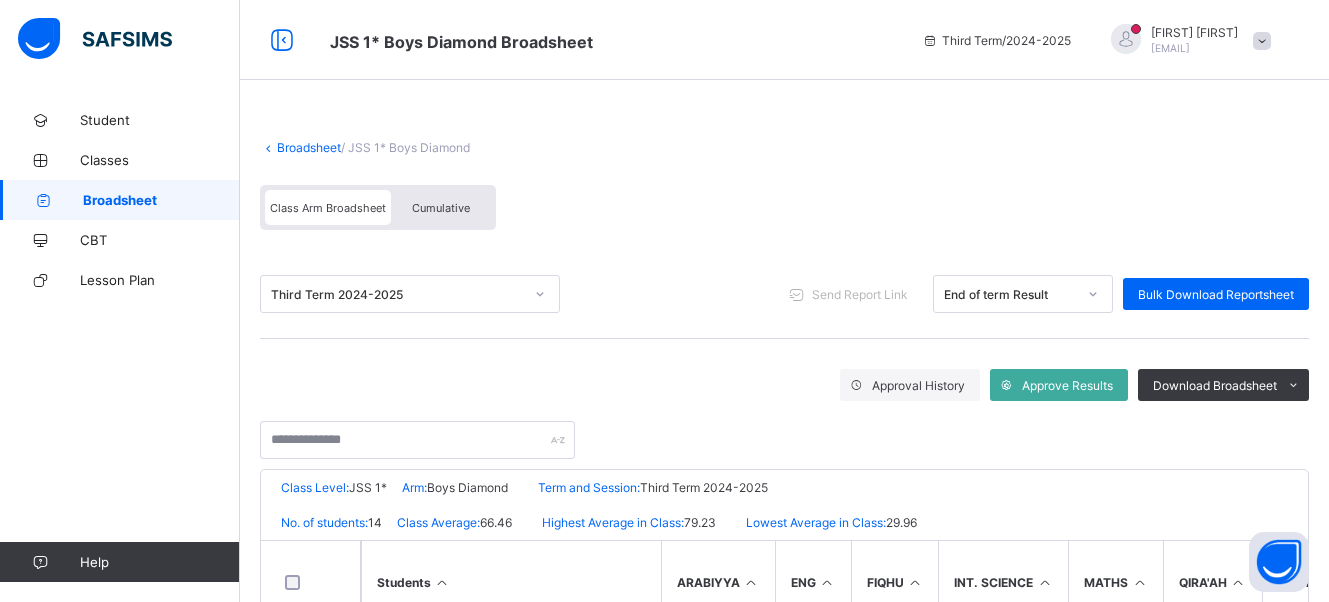 click on "Cumulative" at bounding box center (441, 208) 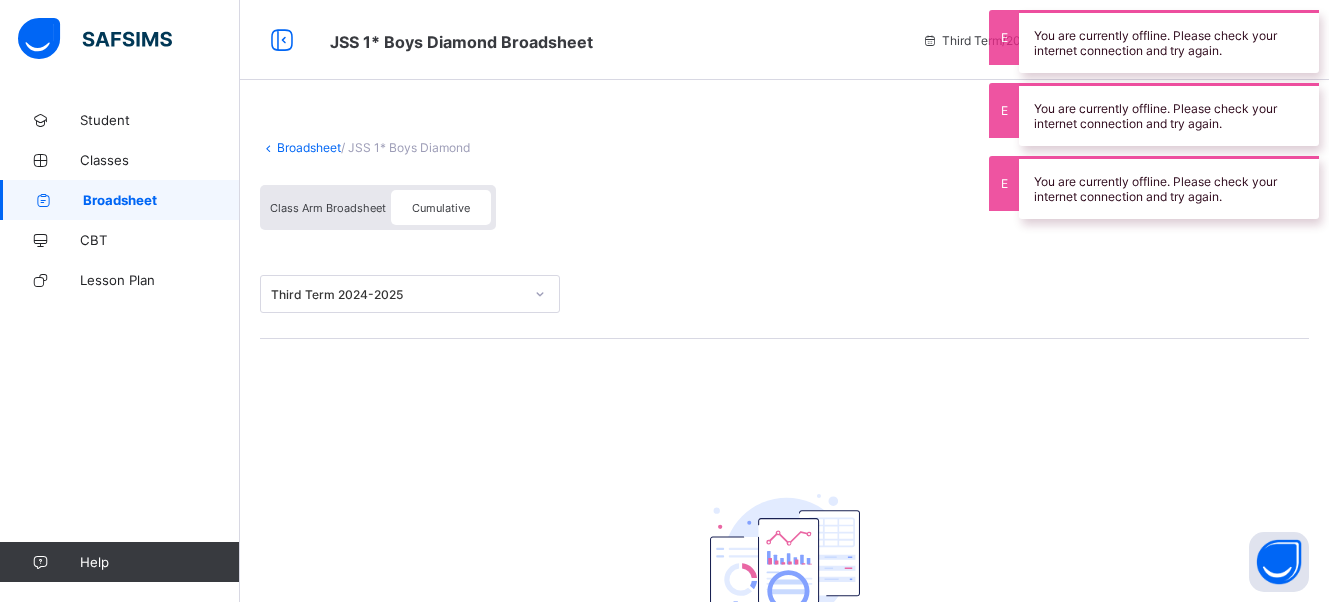 click on "Class Arm Broadsheet" at bounding box center (328, 208) 